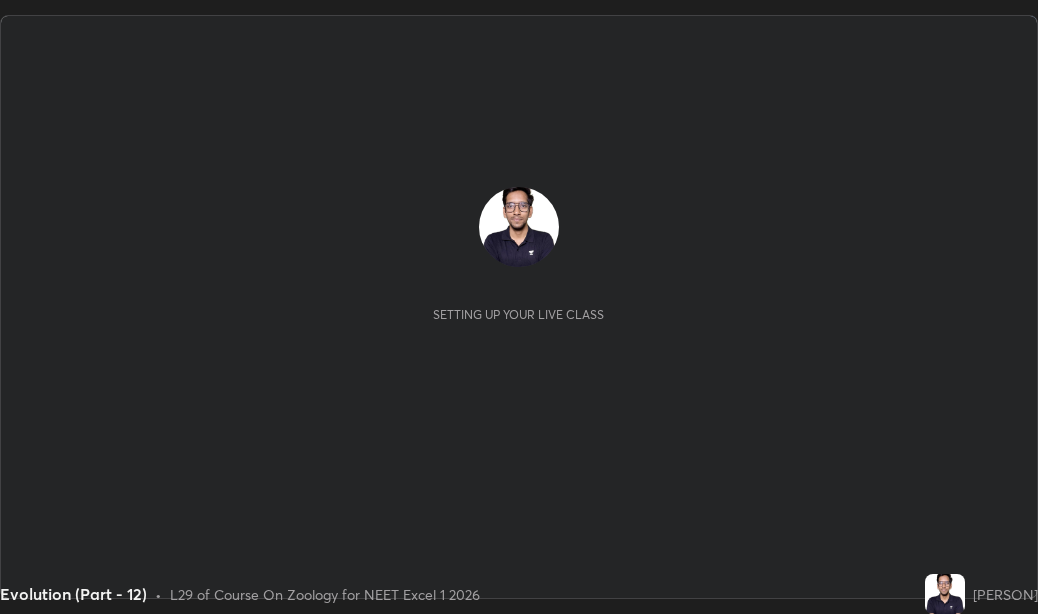 scroll, scrollTop: 0, scrollLeft: 0, axis: both 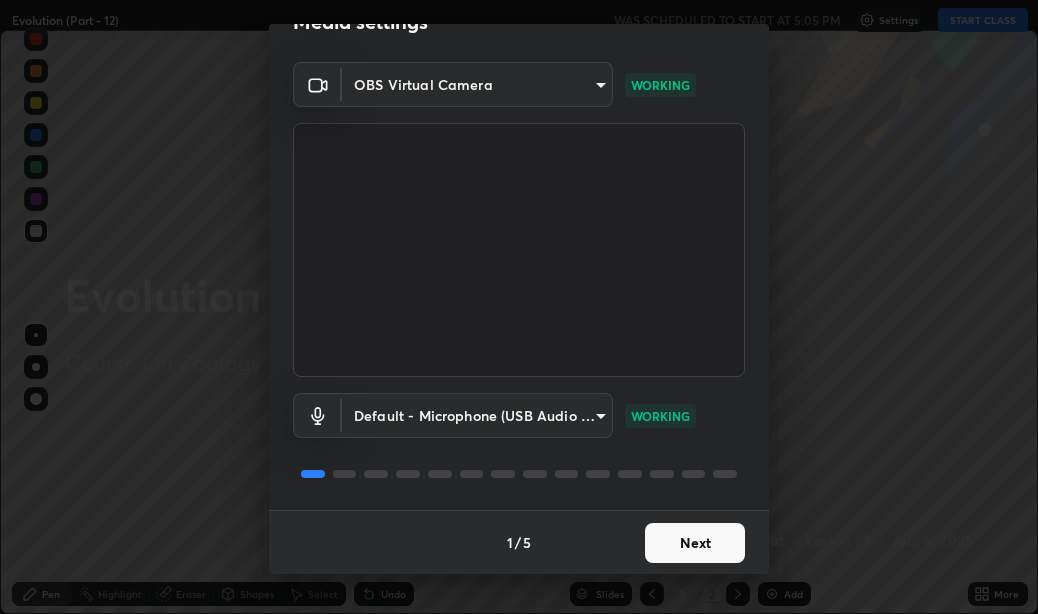 click on "Next" at bounding box center [695, 543] 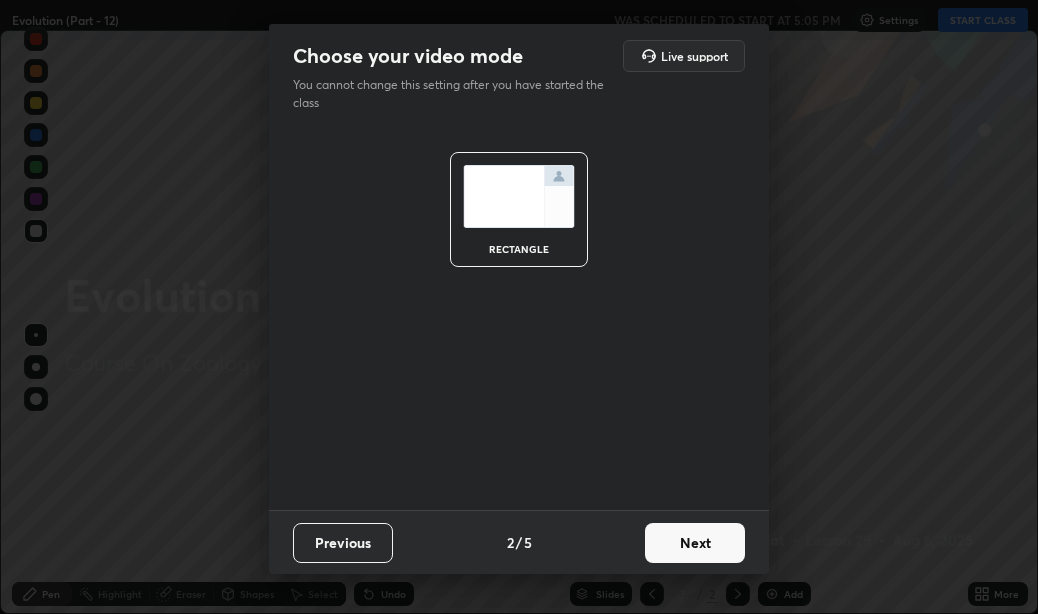 scroll, scrollTop: 0, scrollLeft: 0, axis: both 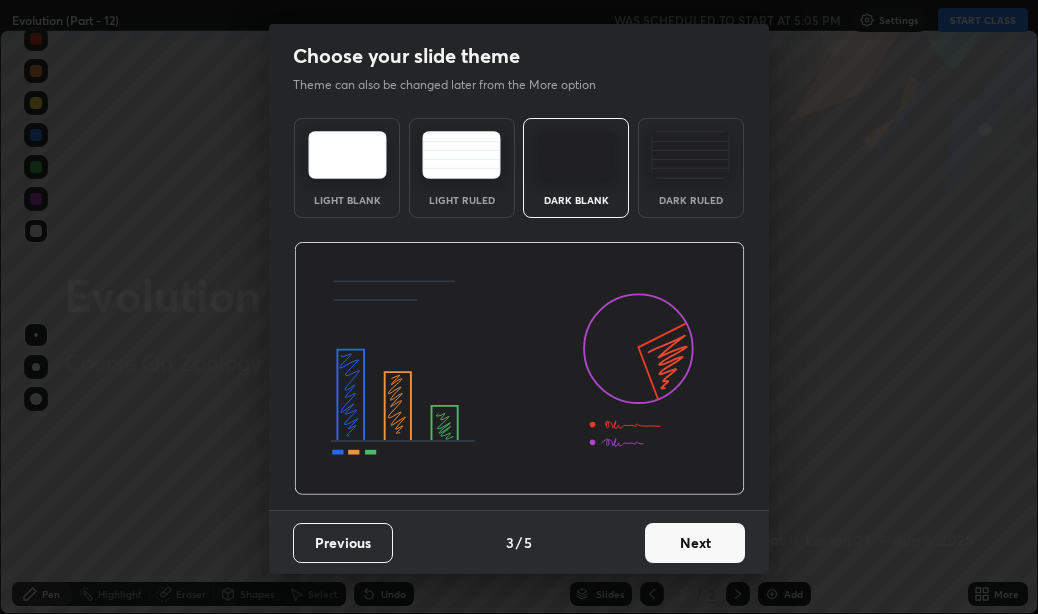click on "Next" at bounding box center (695, 543) 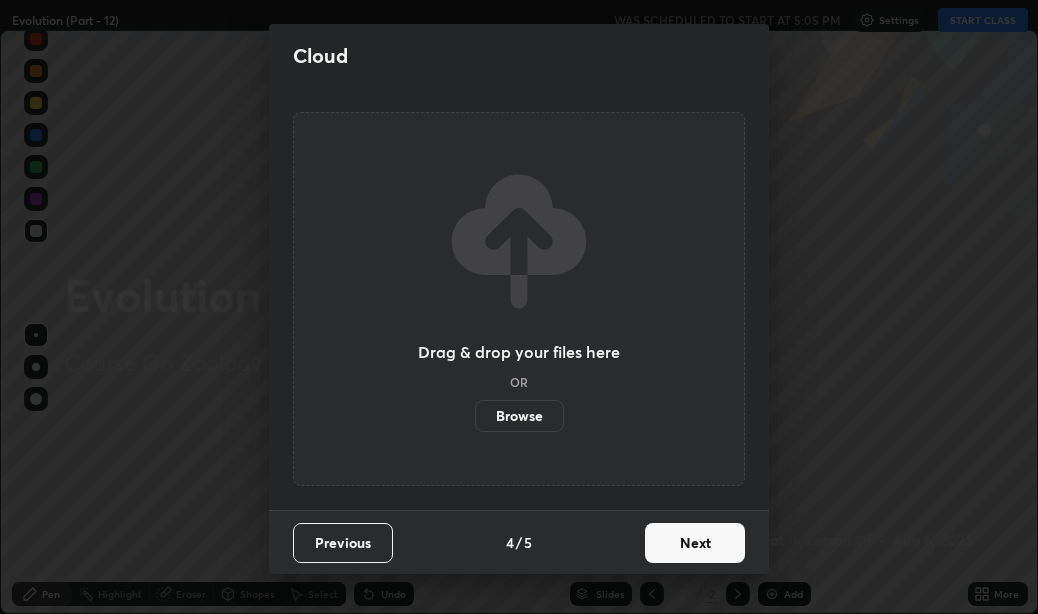 click on "Next" at bounding box center (695, 543) 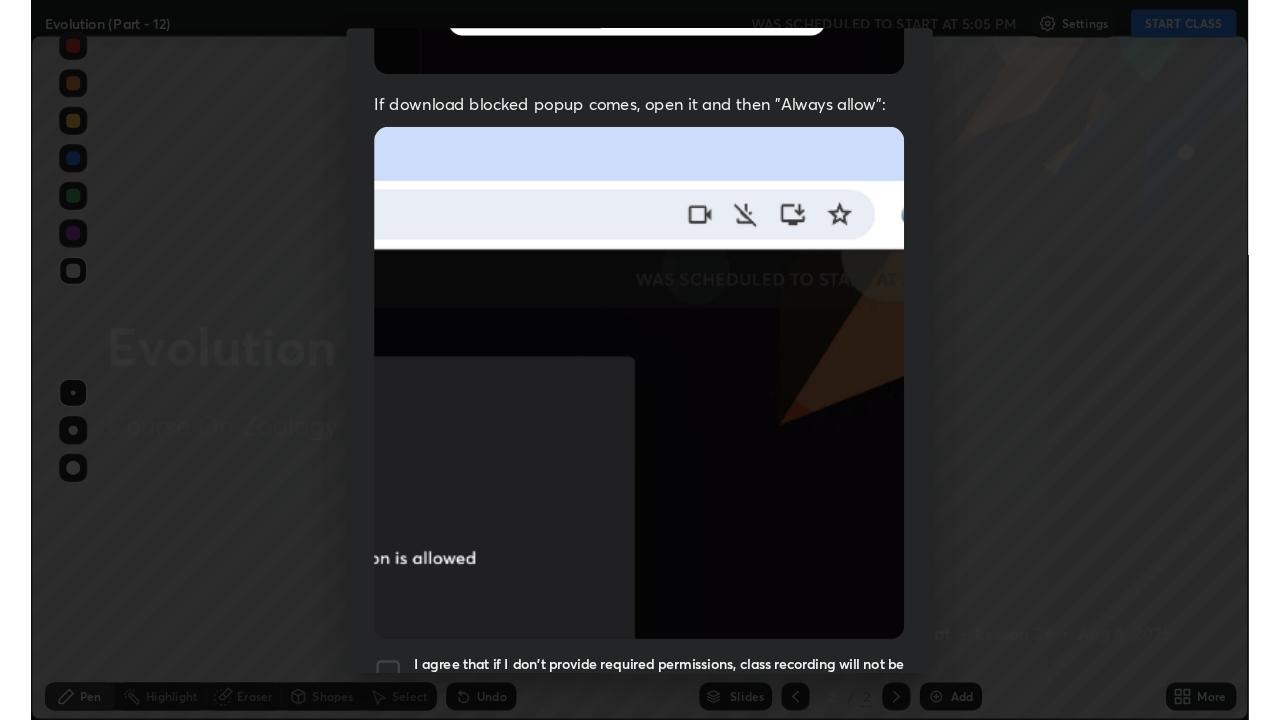 scroll, scrollTop: 450, scrollLeft: 0, axis: vertical 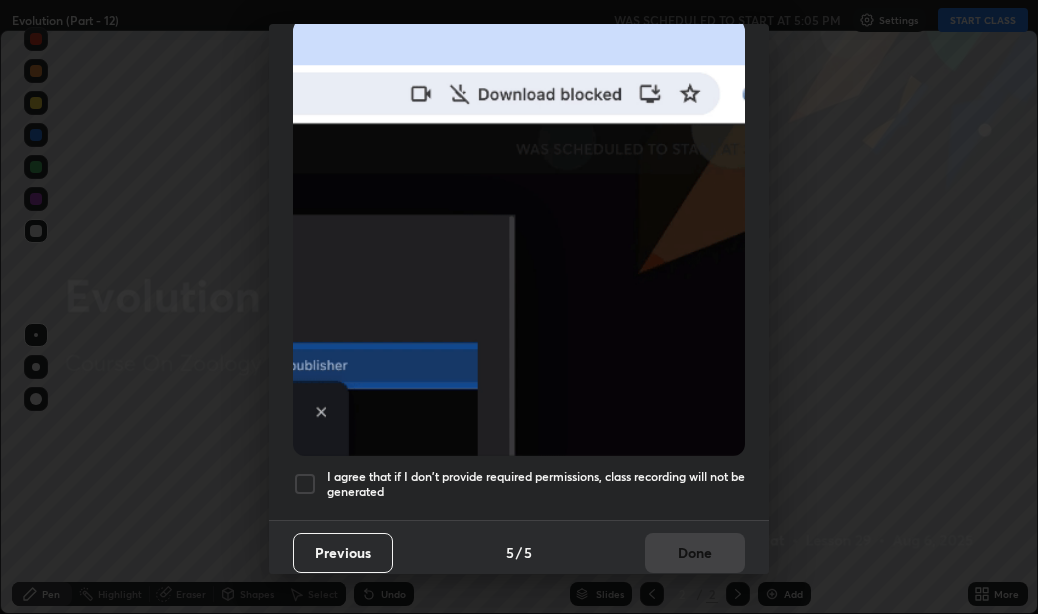 click on "I agree that if I don't provide required permissions, class recording will not be generated" at bounding box center [536, 484] 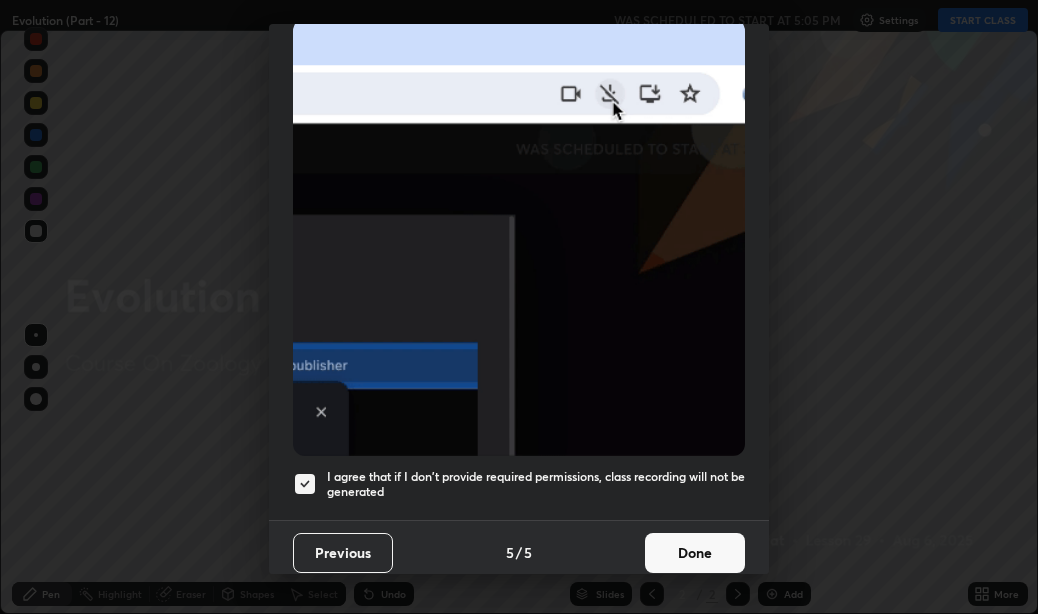 click on "Done" at bounding box center [695, 553] 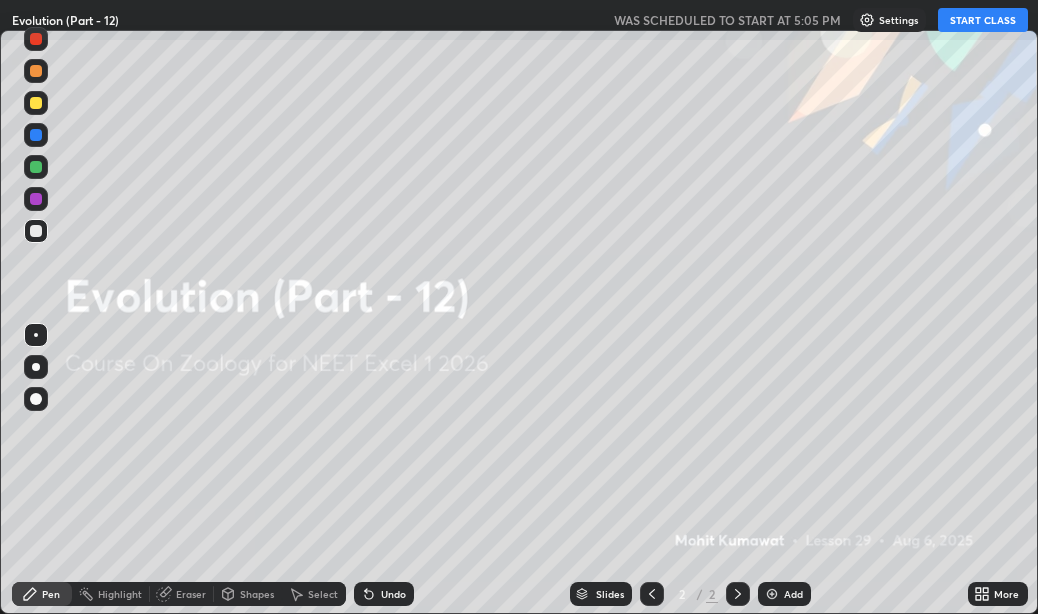 click 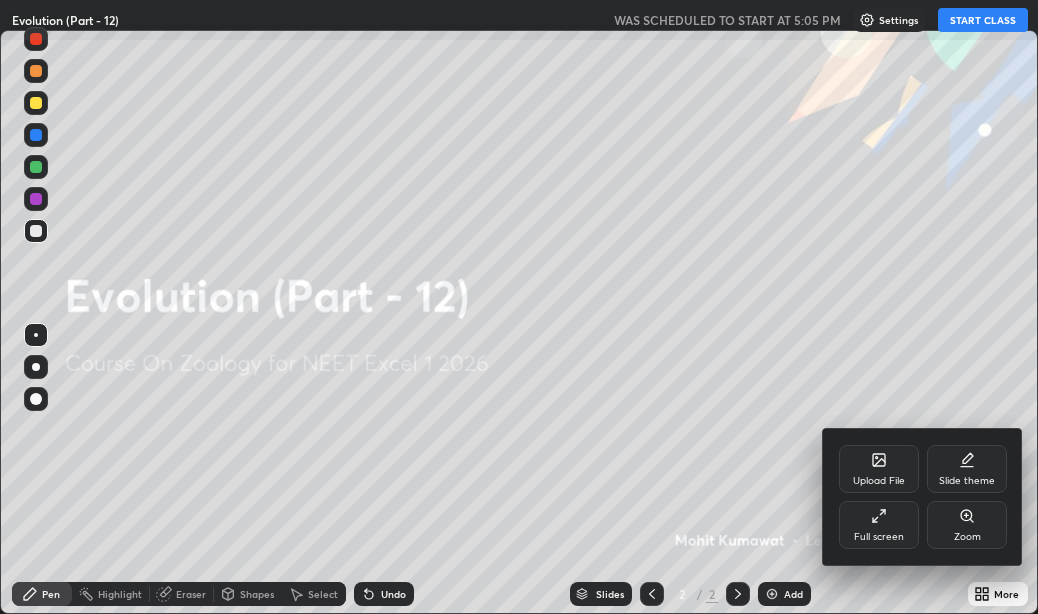 click at bounding box center [519, 307] 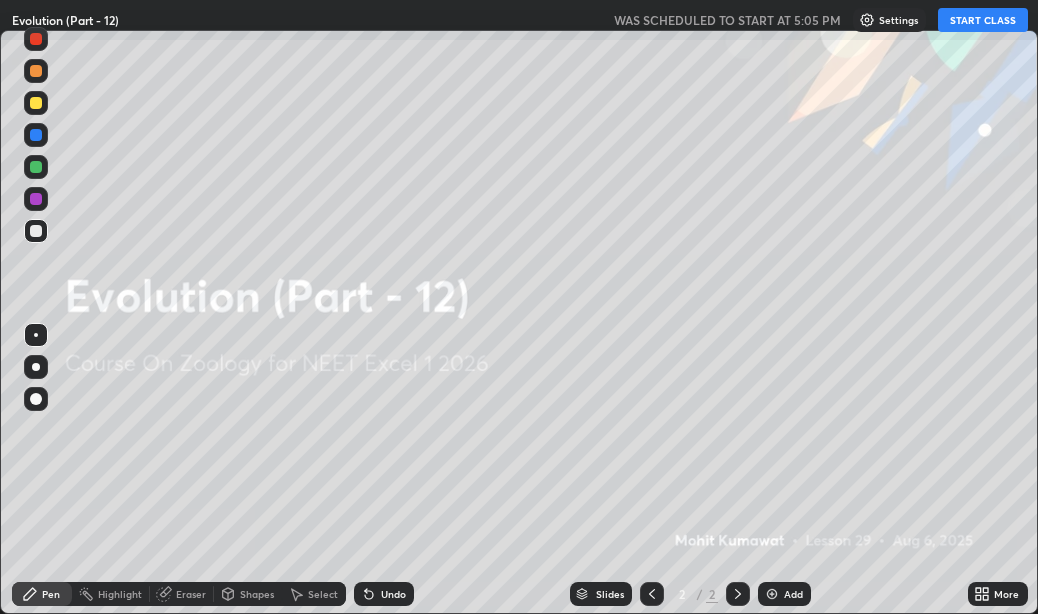 click on "START CLASS" at bounding box center (983, 20) 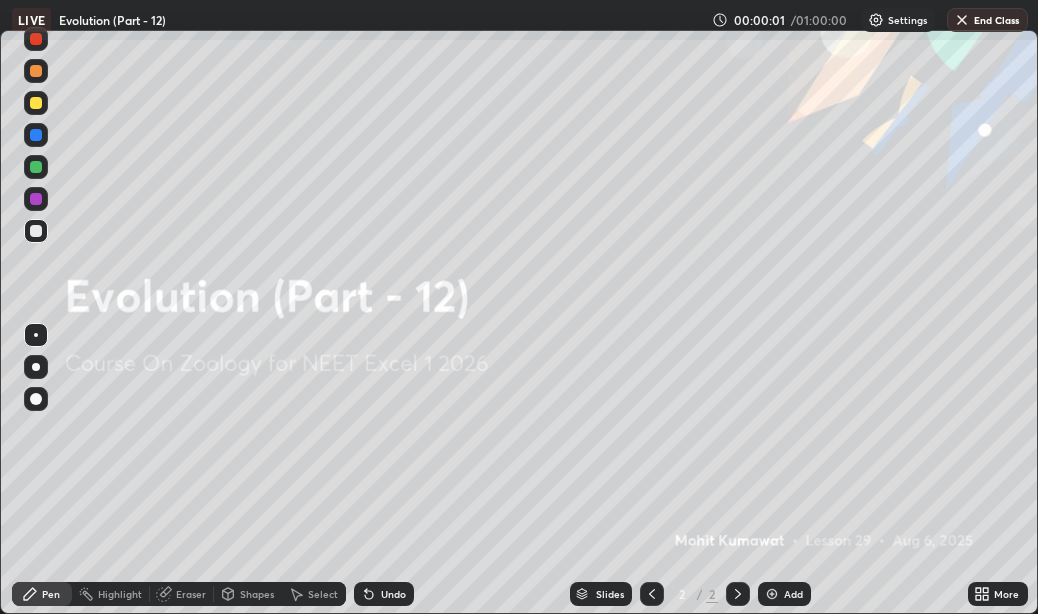 click 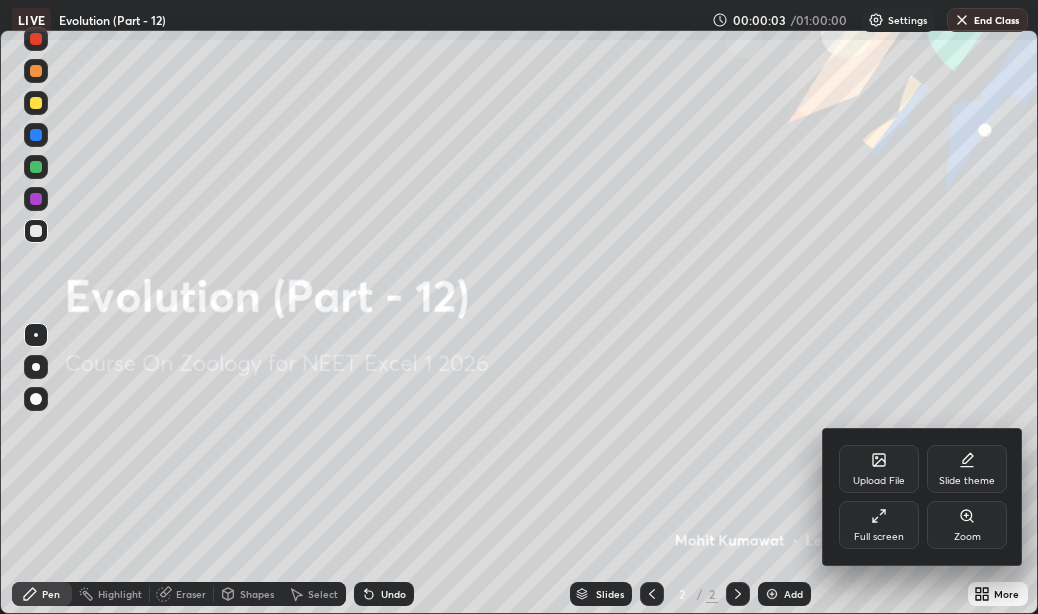 click on "Full screen" at bounding box center (879, 525) 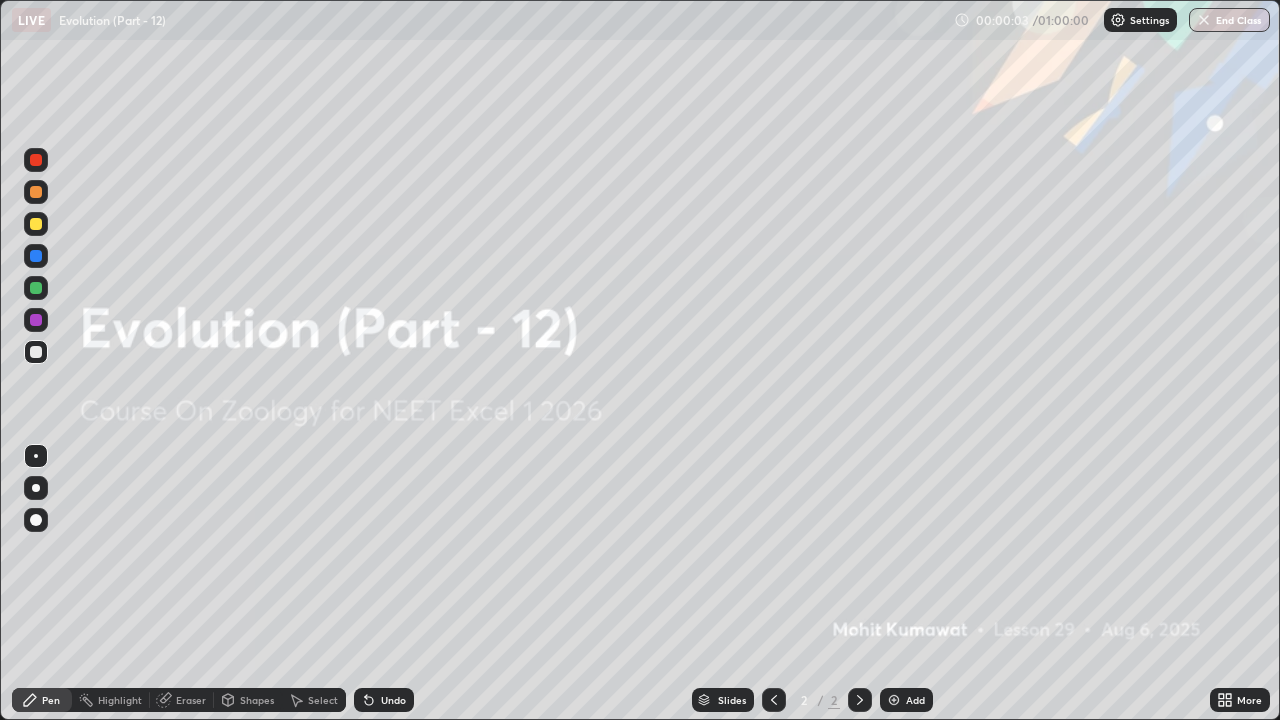 scroll, scrollTop: 99280, scrollLeft: 98720, axis: both 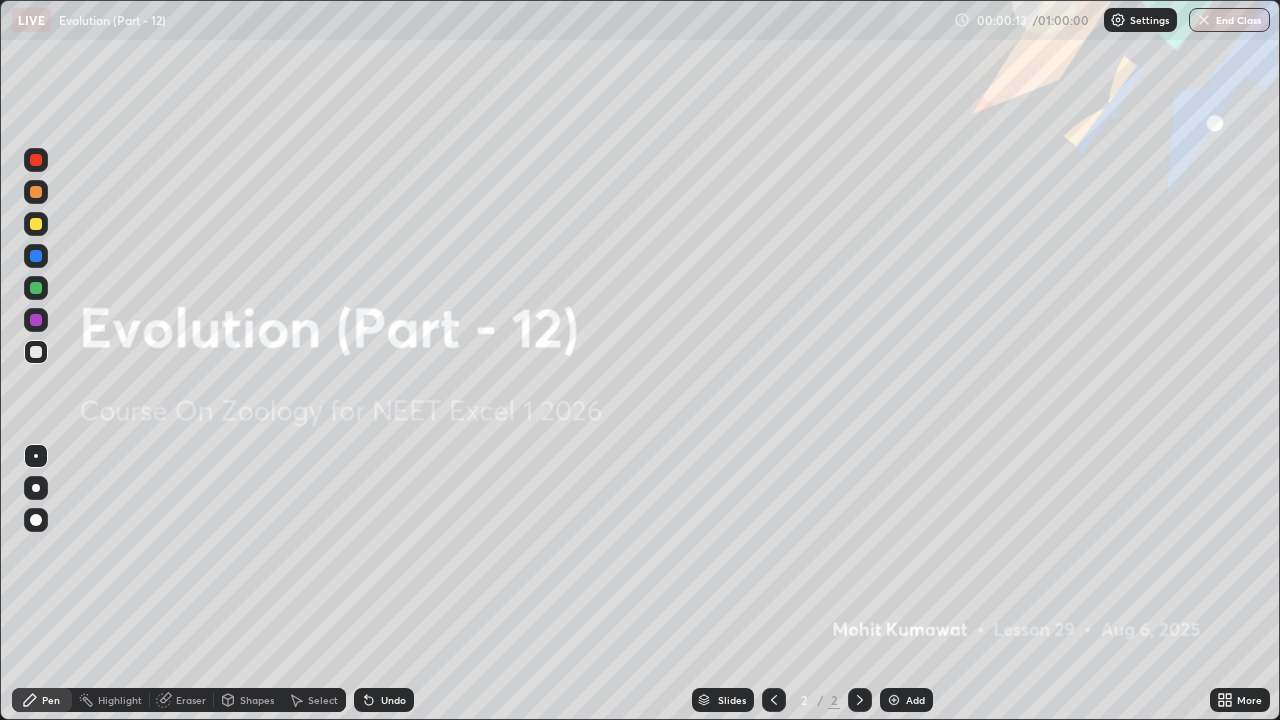 click on "Slides 2 / 2 Add" at bounding box center (812, 700) 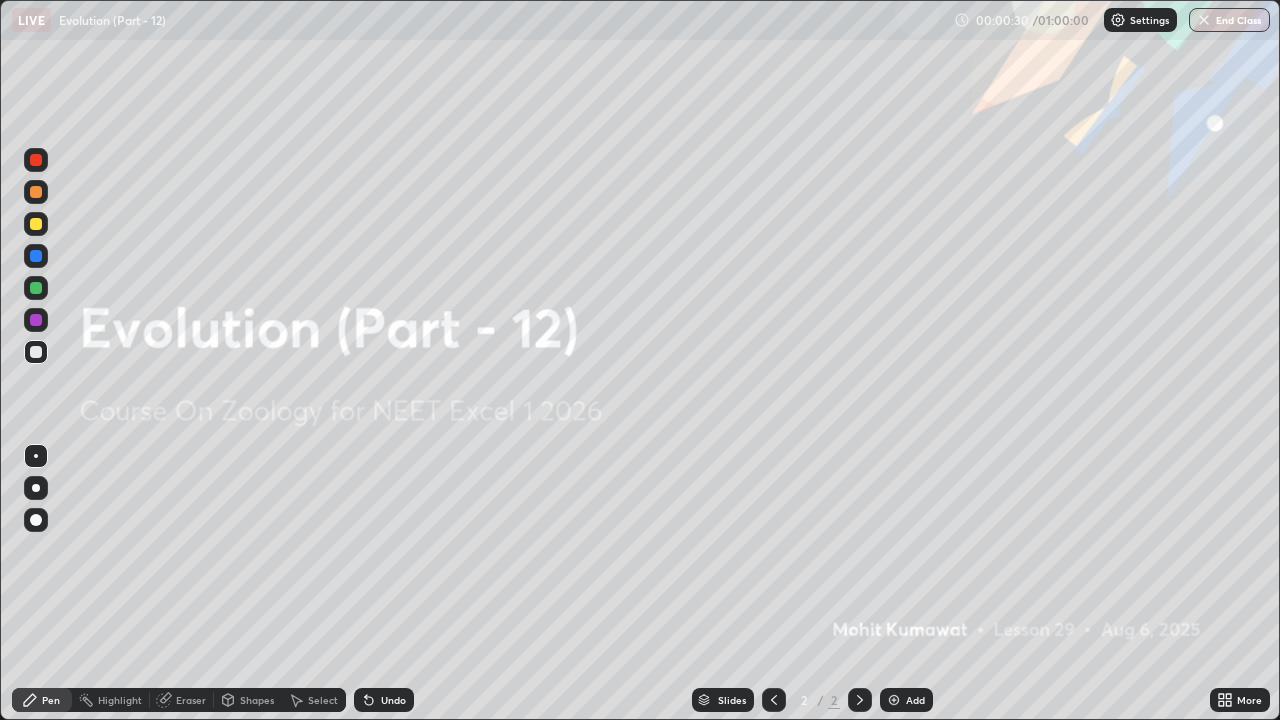 click on "More" at bounding box center (1240, 700) 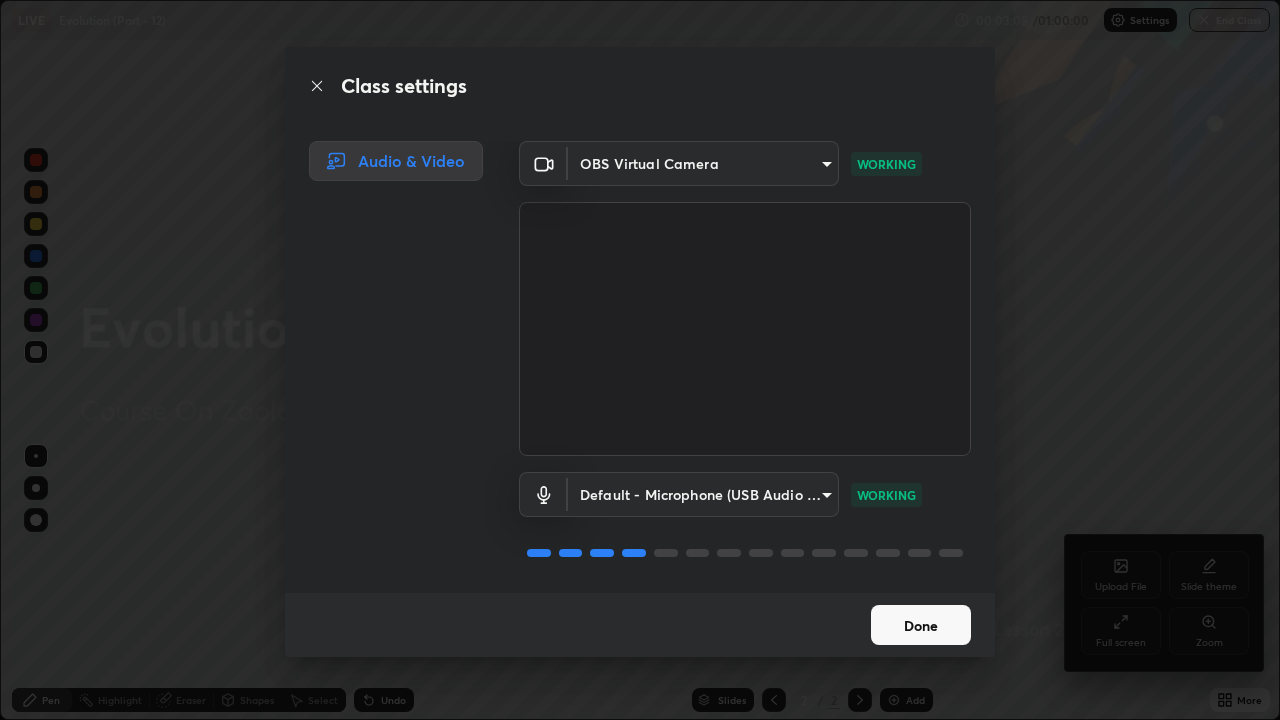 click on "Done" at bounding box center [921, 625] 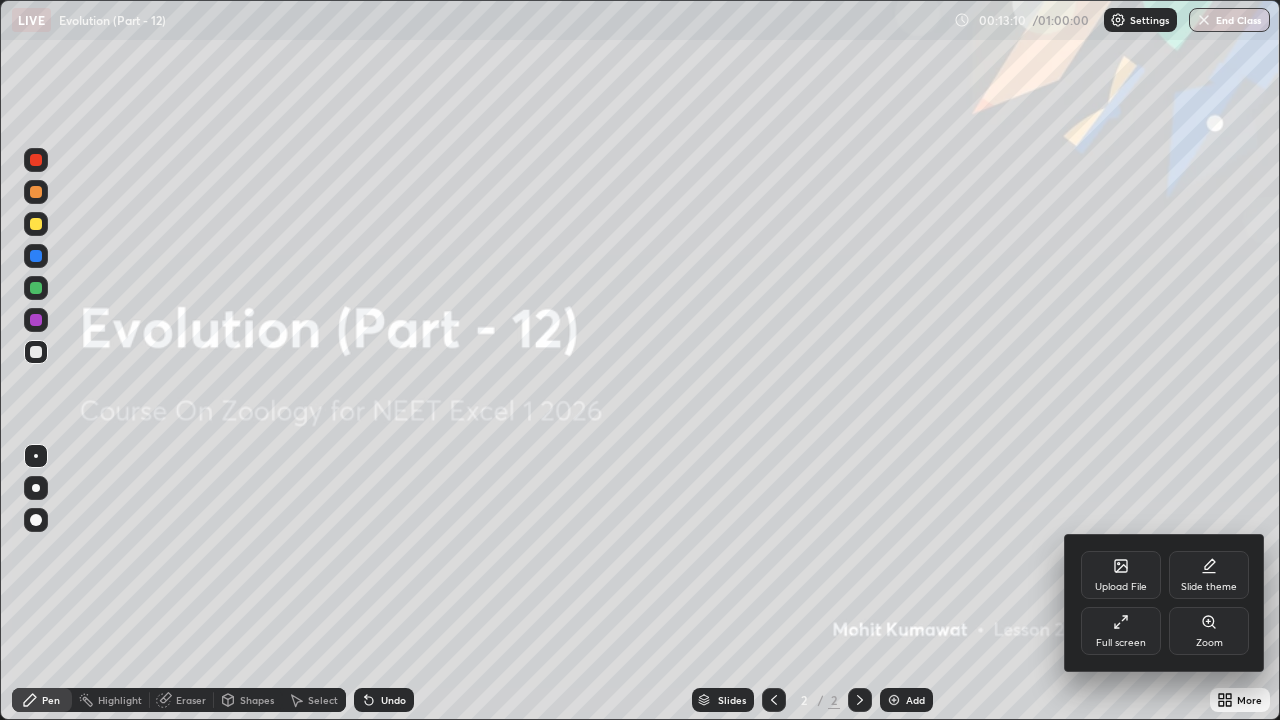 click at bounding box center (640, 360) 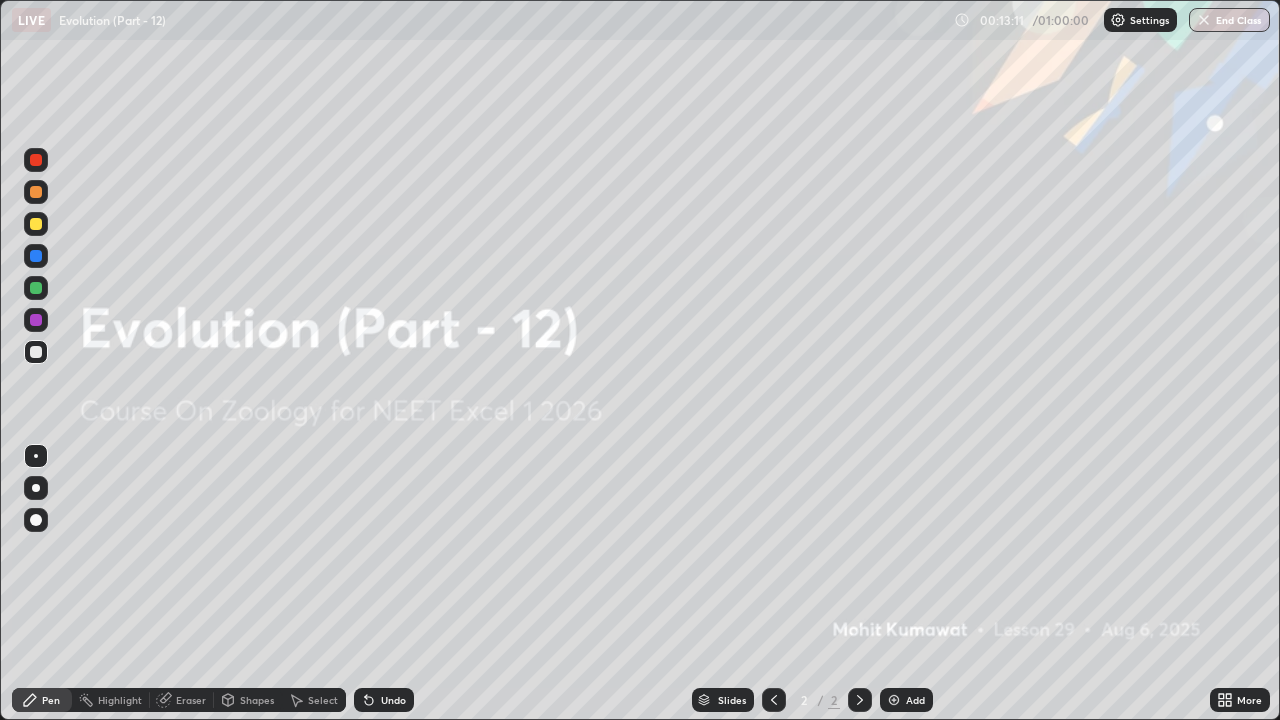 click on "Add" at bounding box center [906, 700] 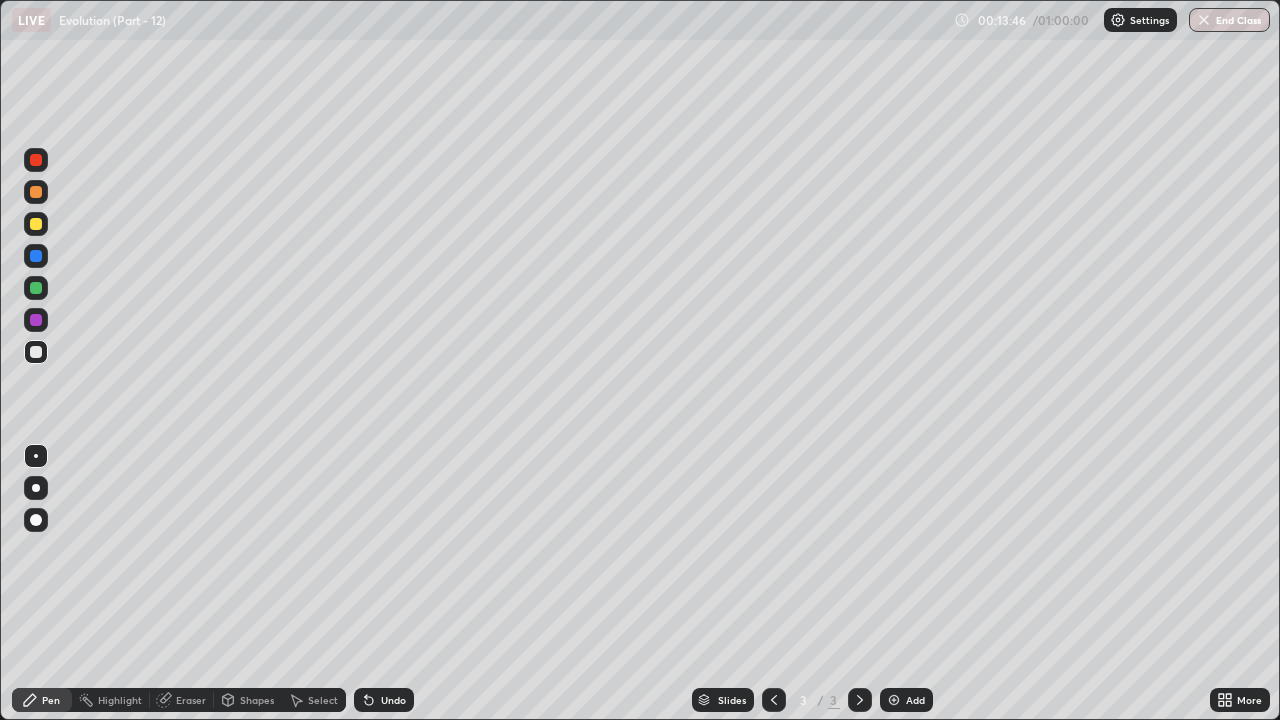 click on "Undo" at bounding box center (393, 700) 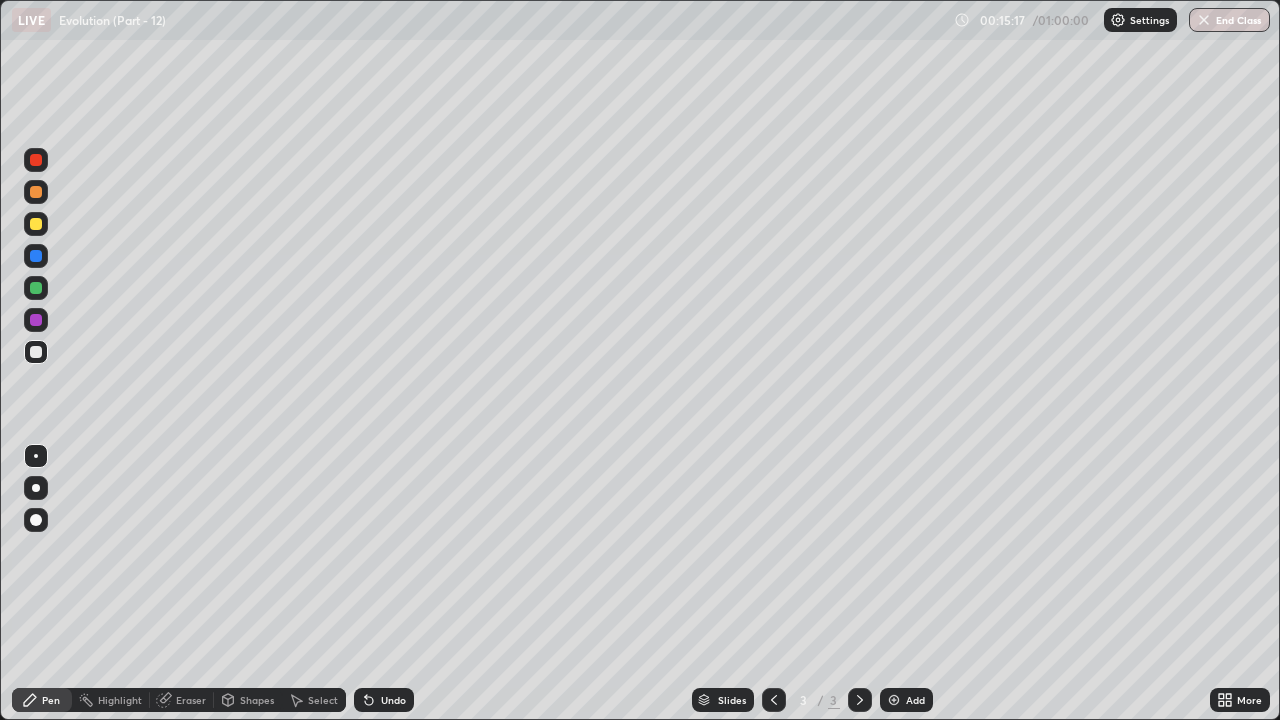 click 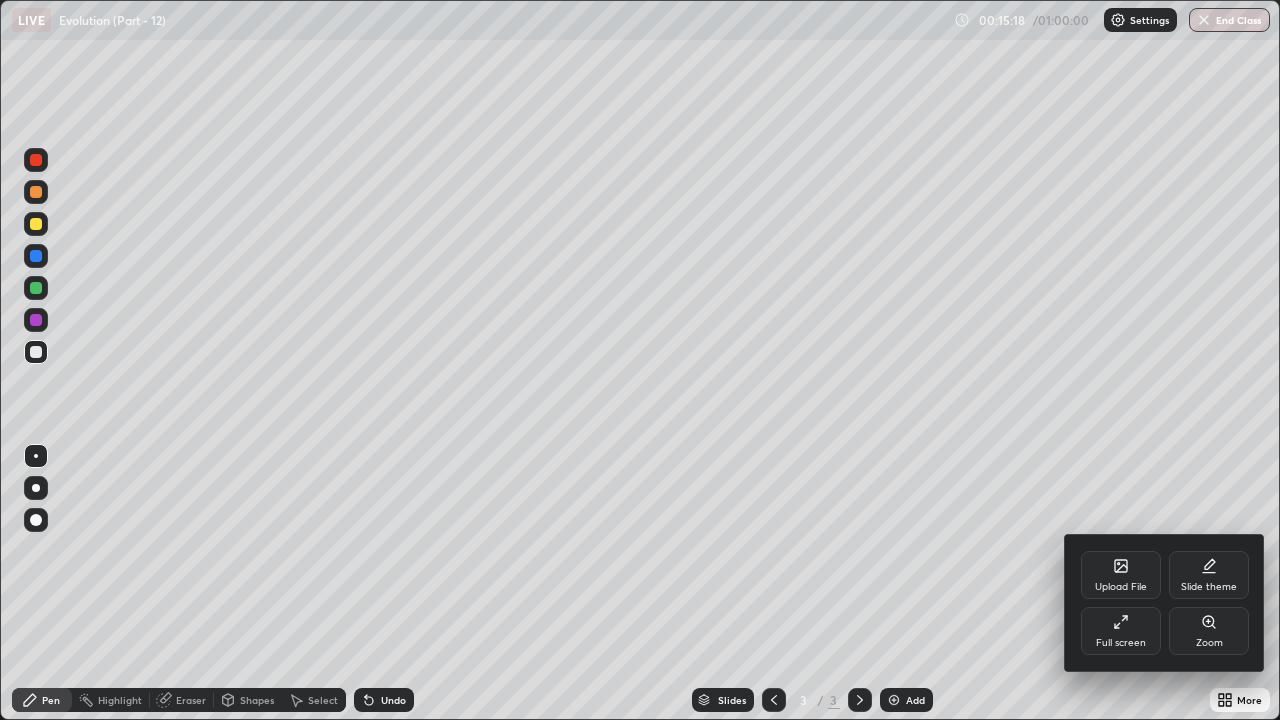 click 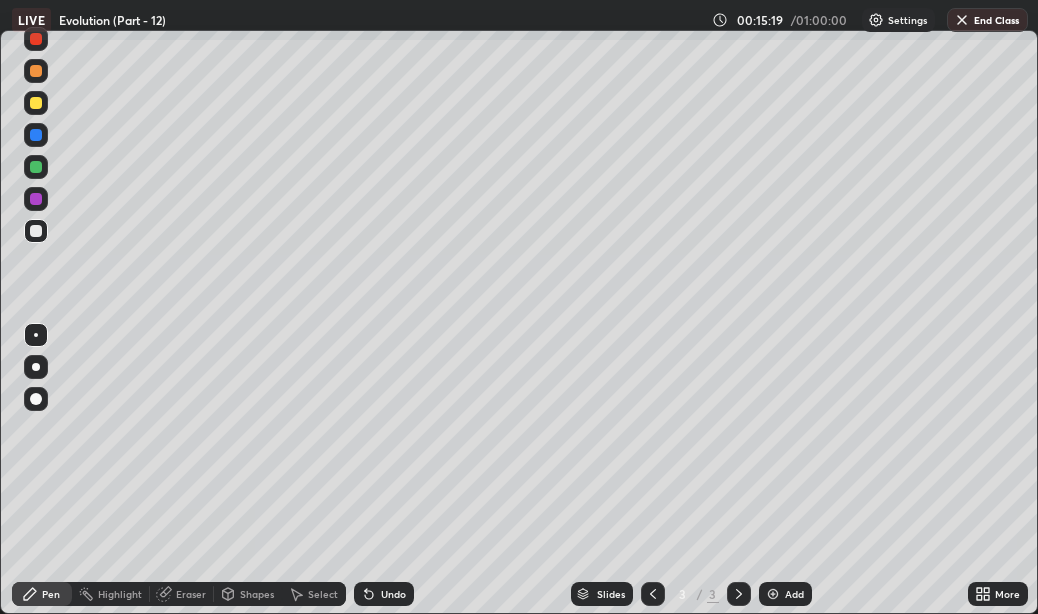 scroll, scrollTop: 614, scrollLeft: 1038, axis: both 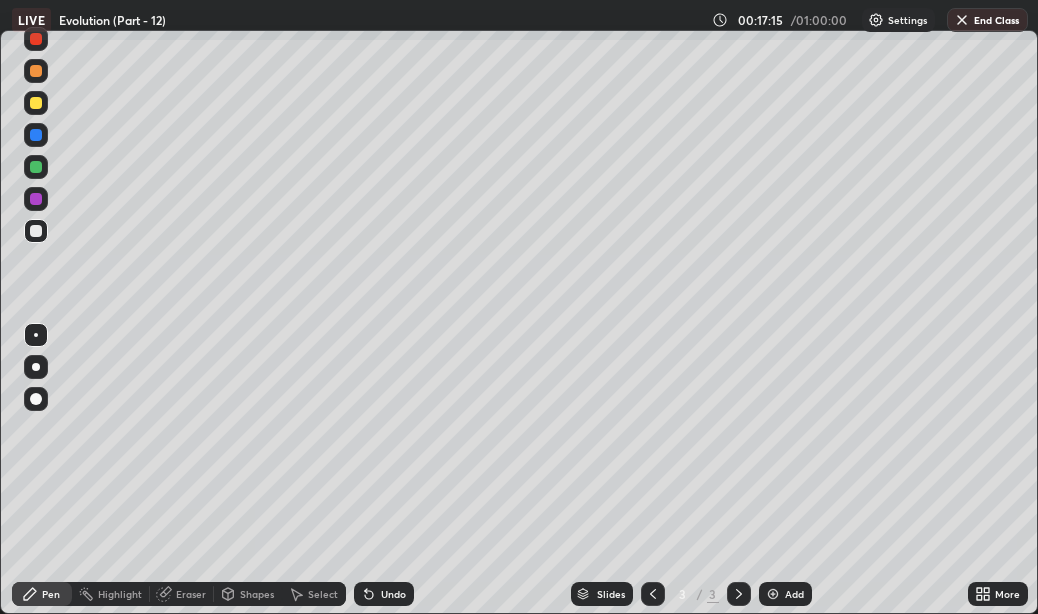 click 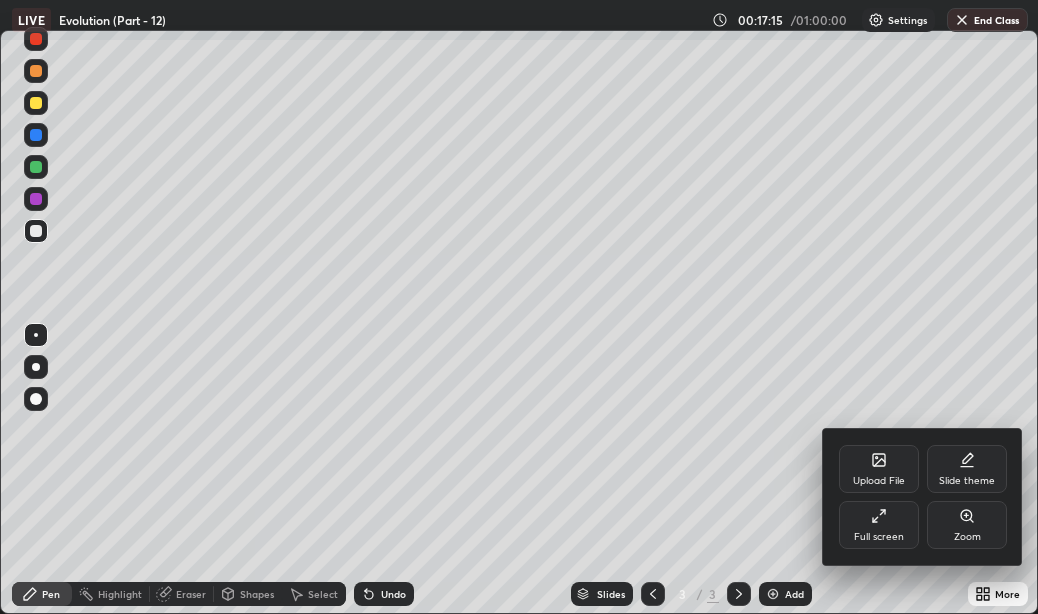 click 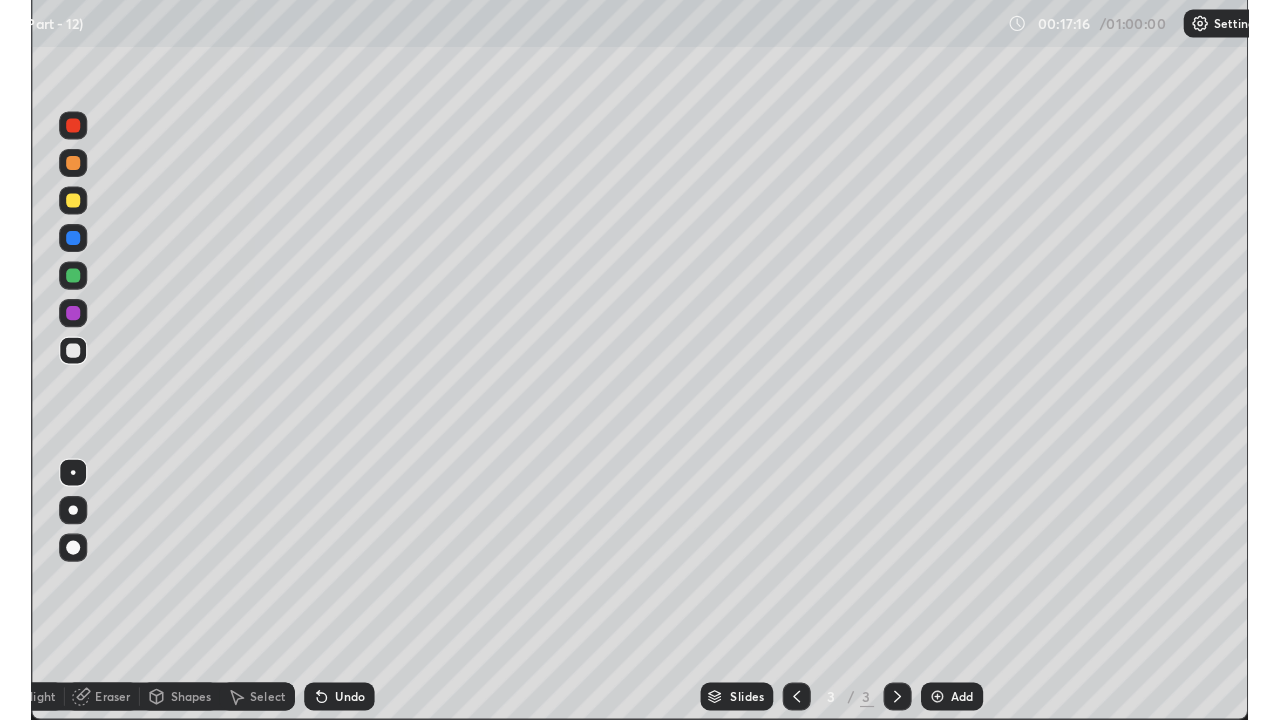 scroll, scrollTop: 99280, scrollLeft: 98720, axis: both 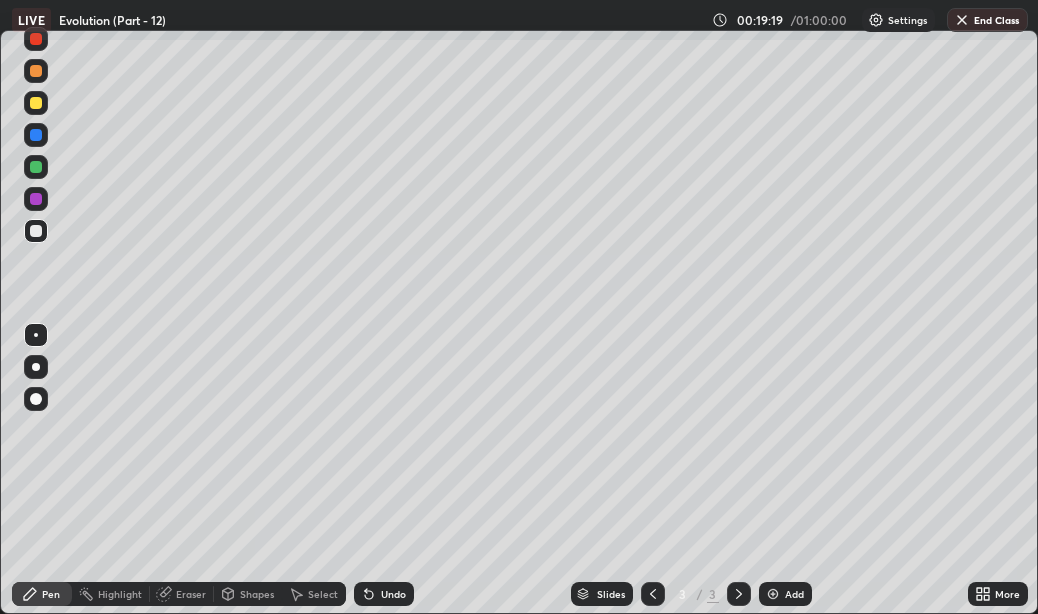 click 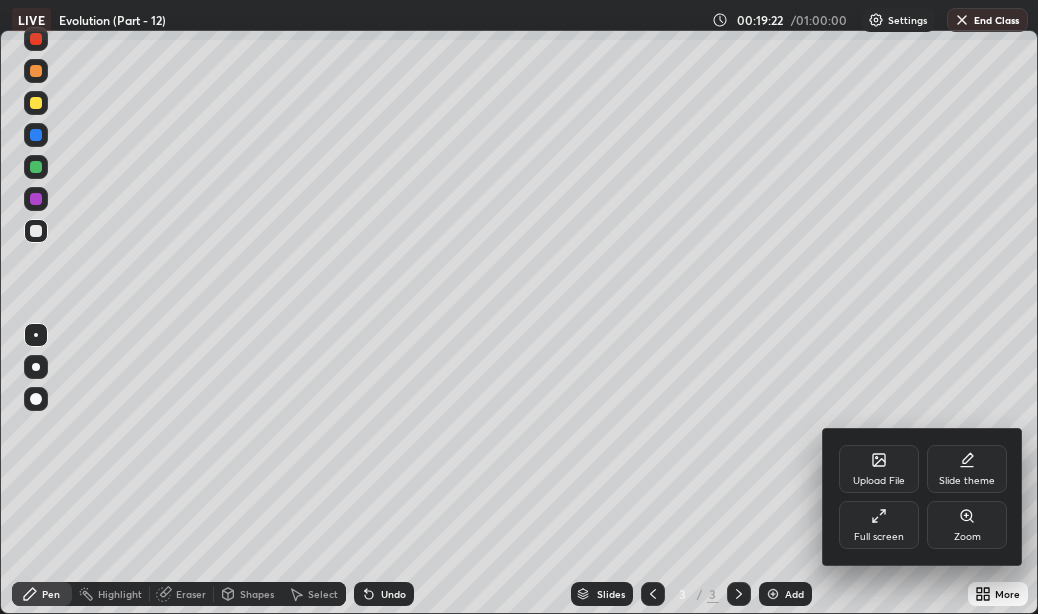 click at bounding box center [519, 307] 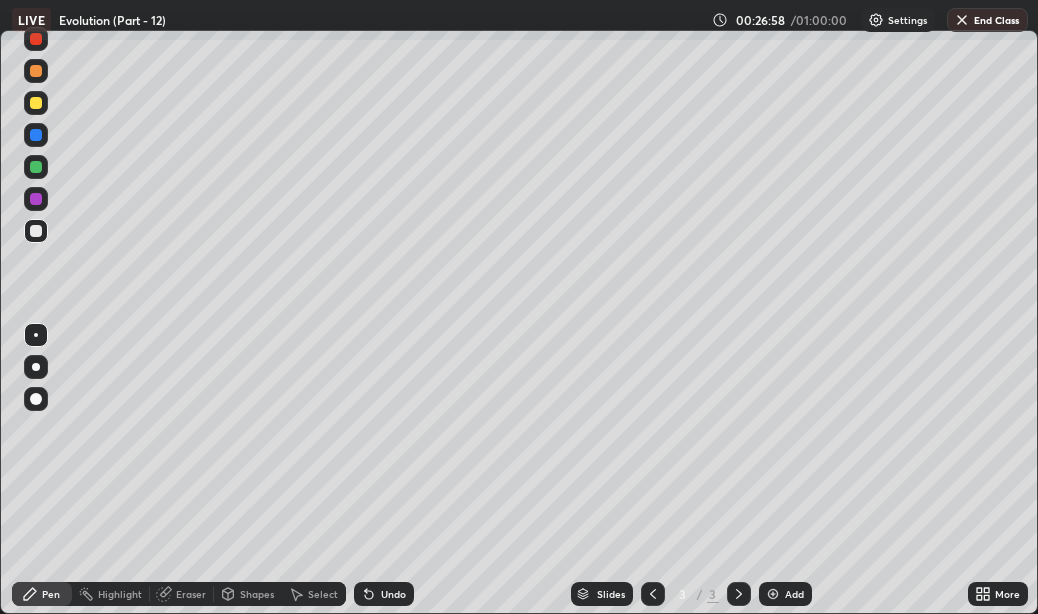 click 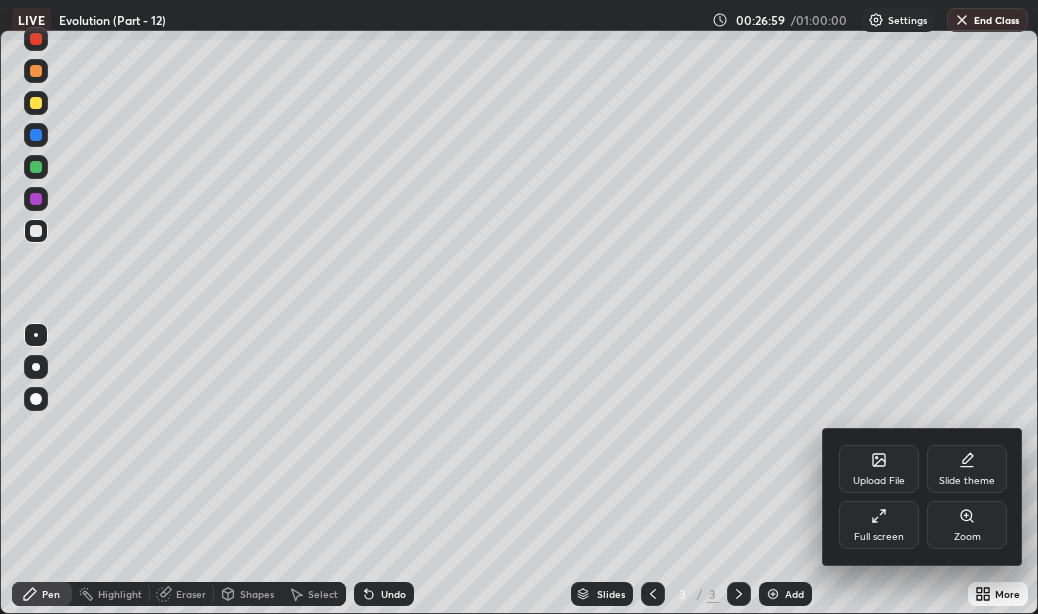 click on "Full screen" at bounding box center [879, 525] 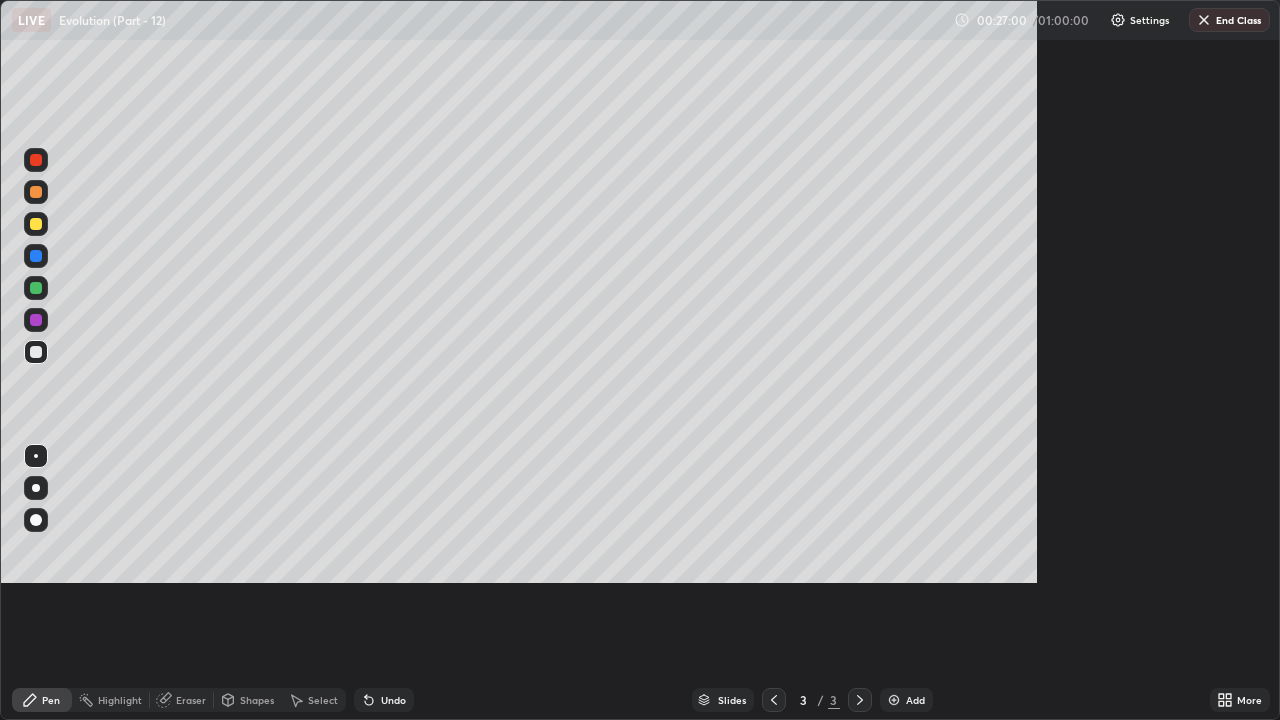 scroll, scrollTop: 99280, scrollLeft: 98720, axis: both 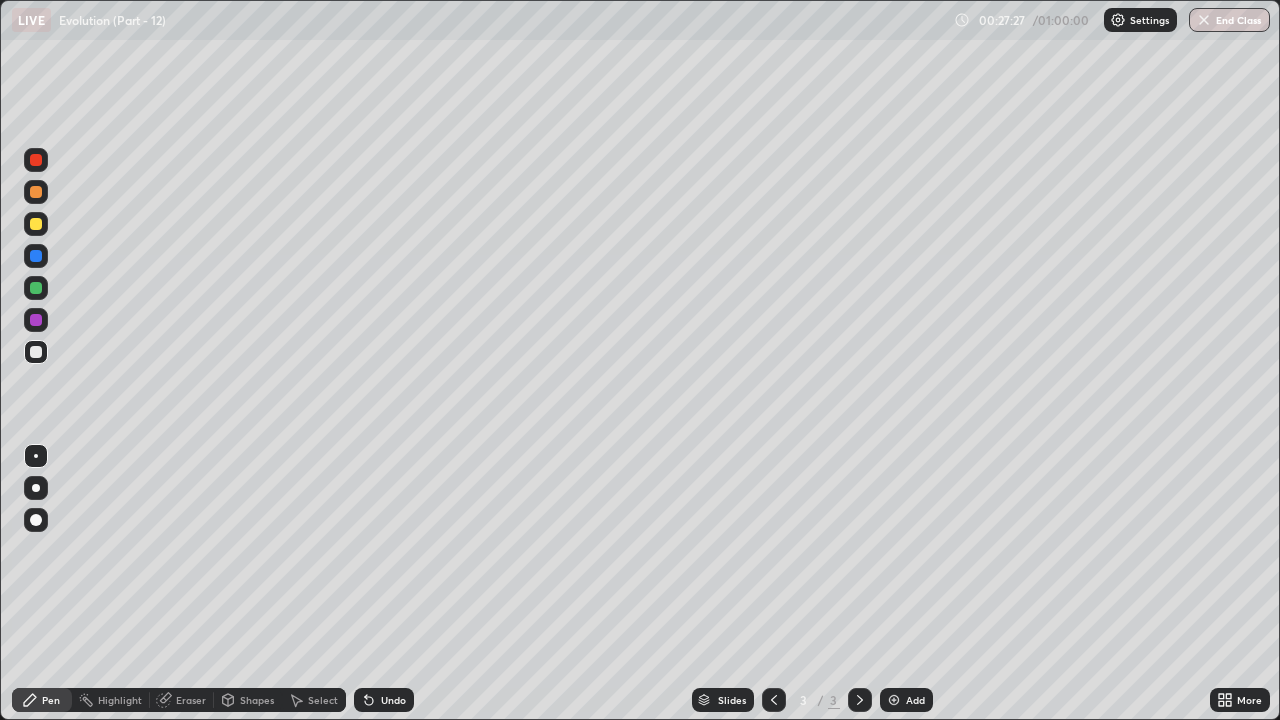 click on "Undo" at bounding box center (393, 700) 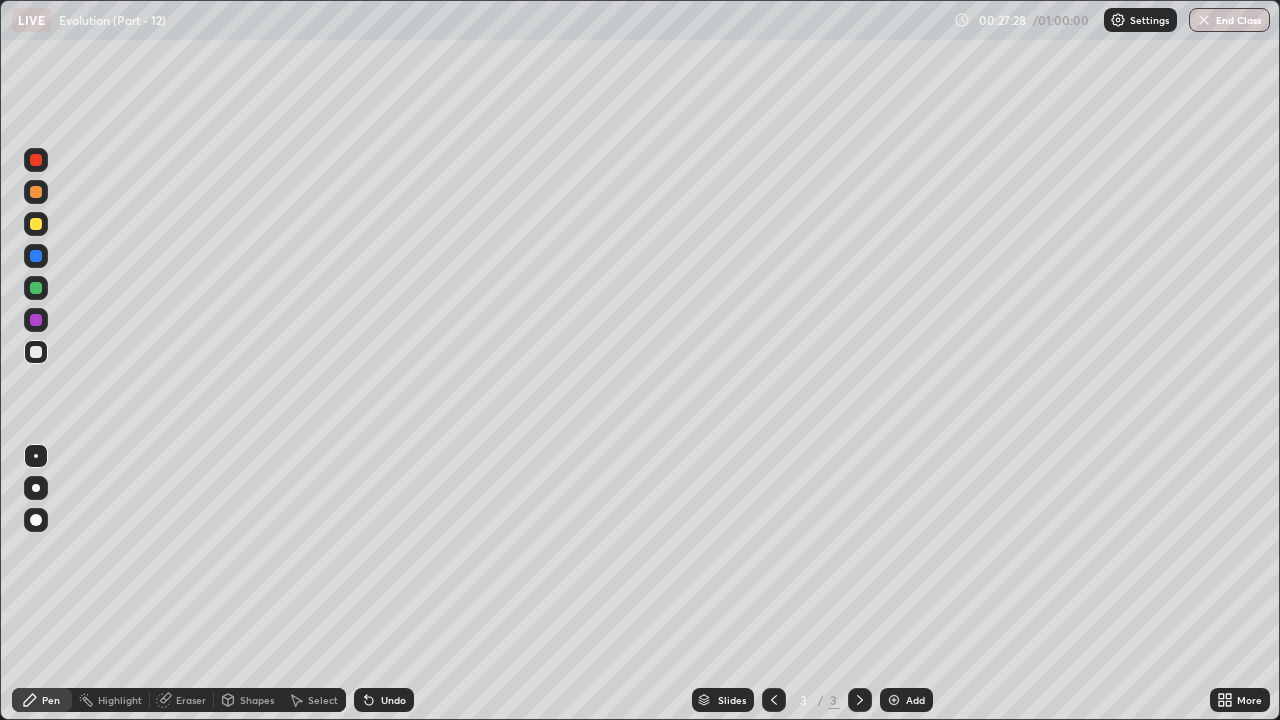 click on "Undo" at bounding box center (393, 700) 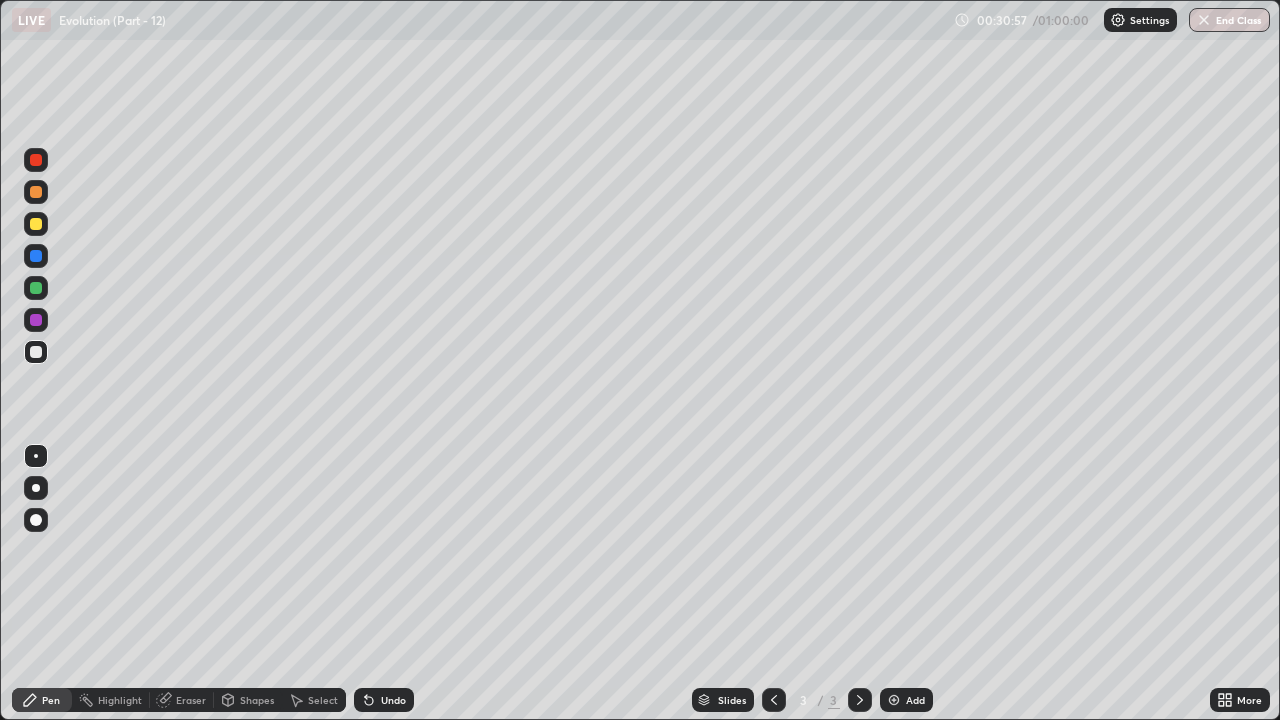 click 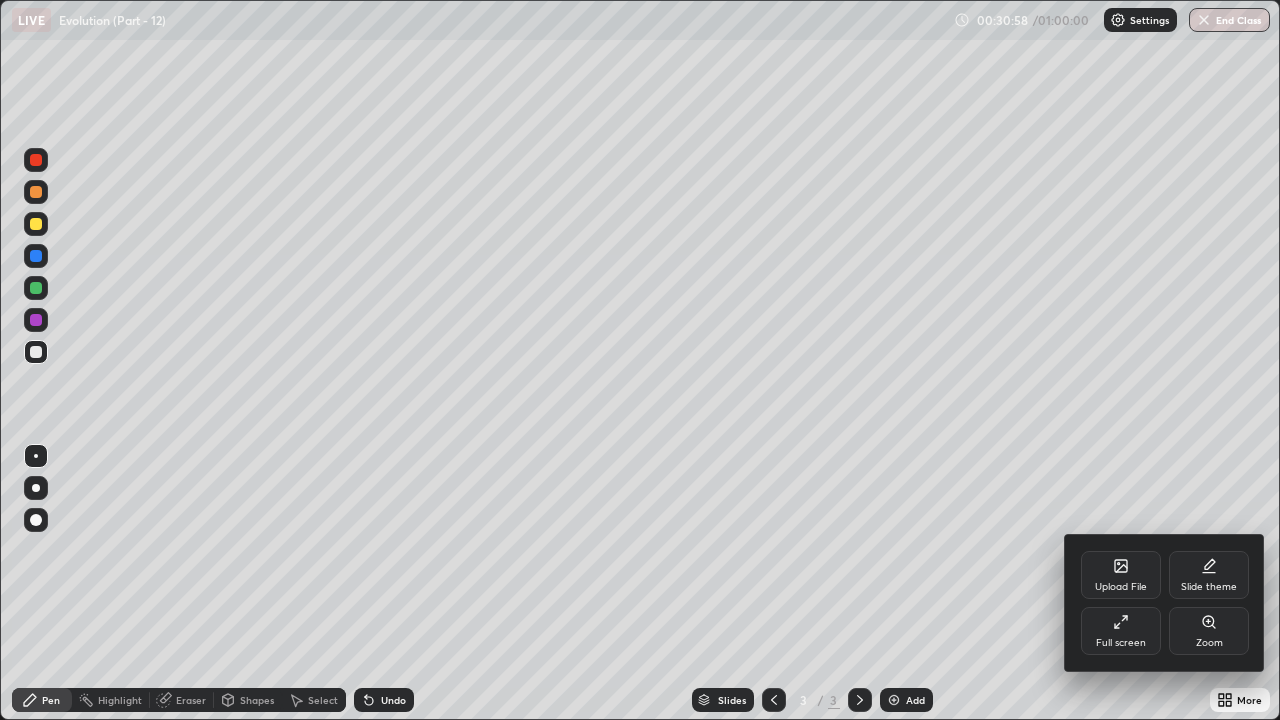 click on "Full screen" at bounding box center (1121, 631) 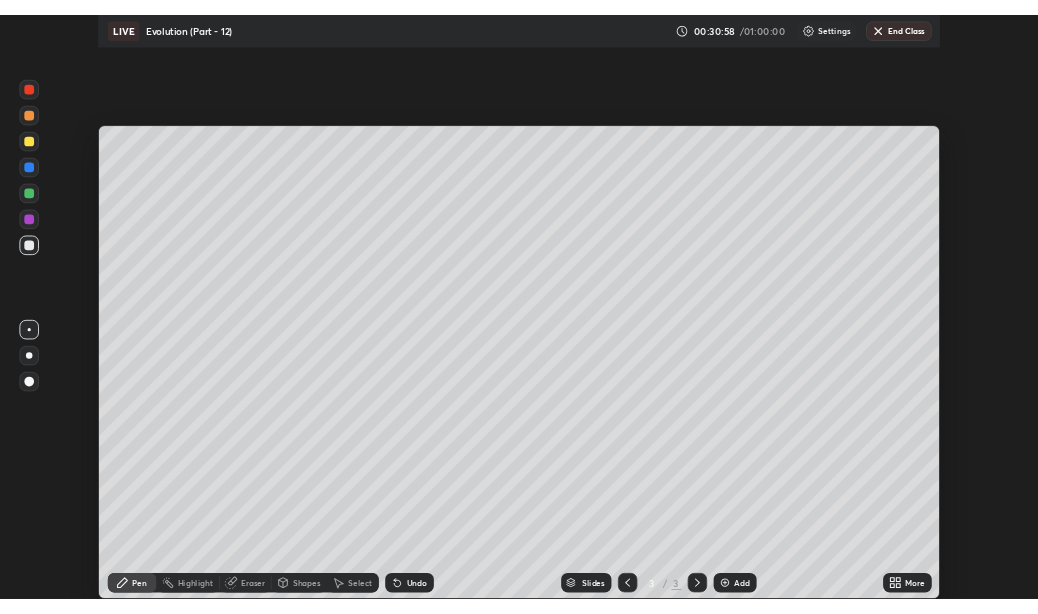 scroll, scrollTop: 614, scrollLeft: 1038, axis: both 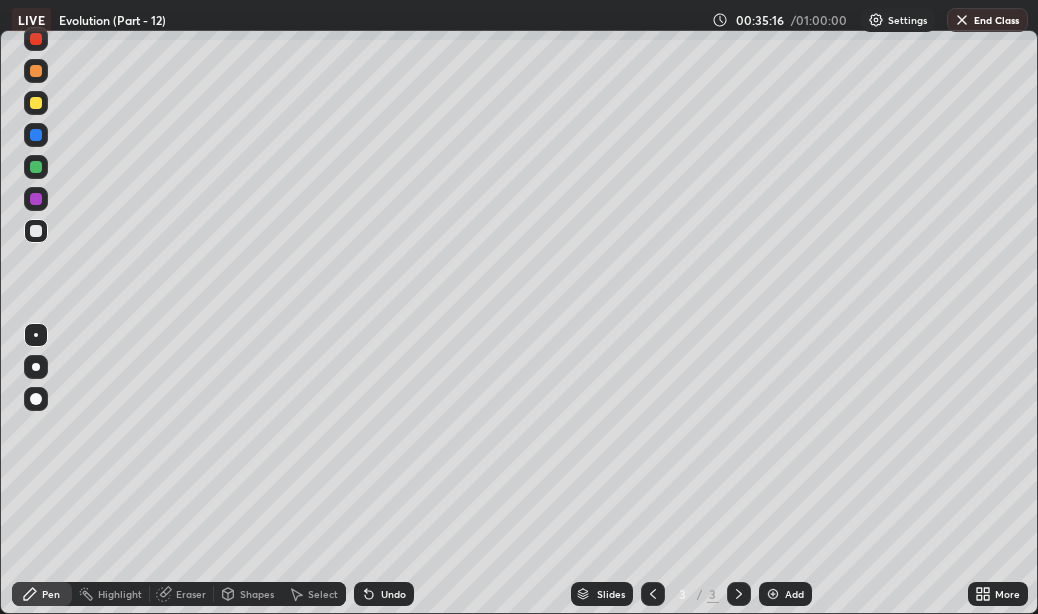 click on "More" at bounding box center (998, 594) 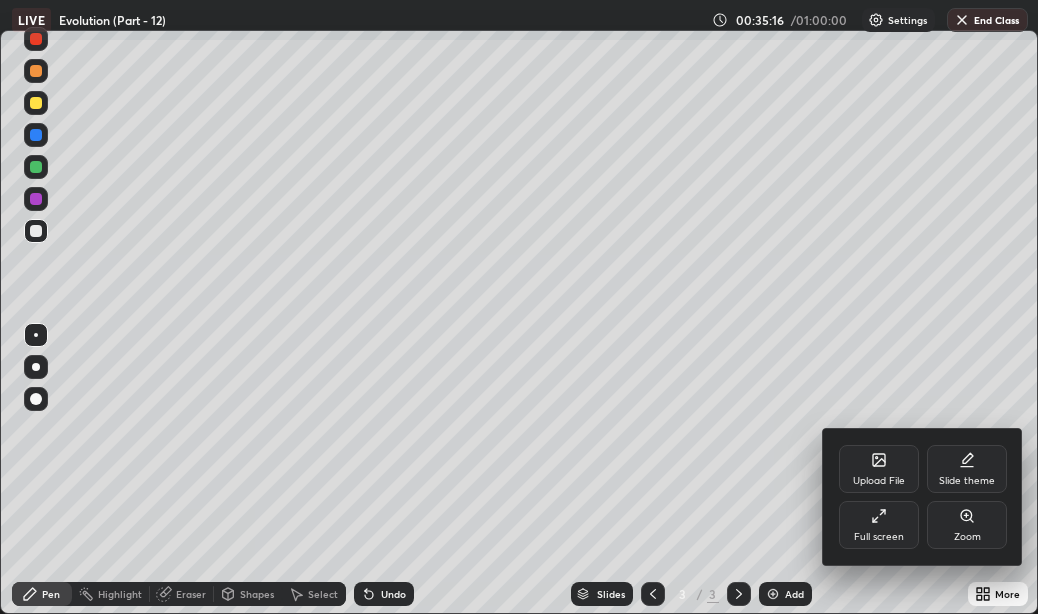 click on "Full screen" at bounding box center (879, 525) 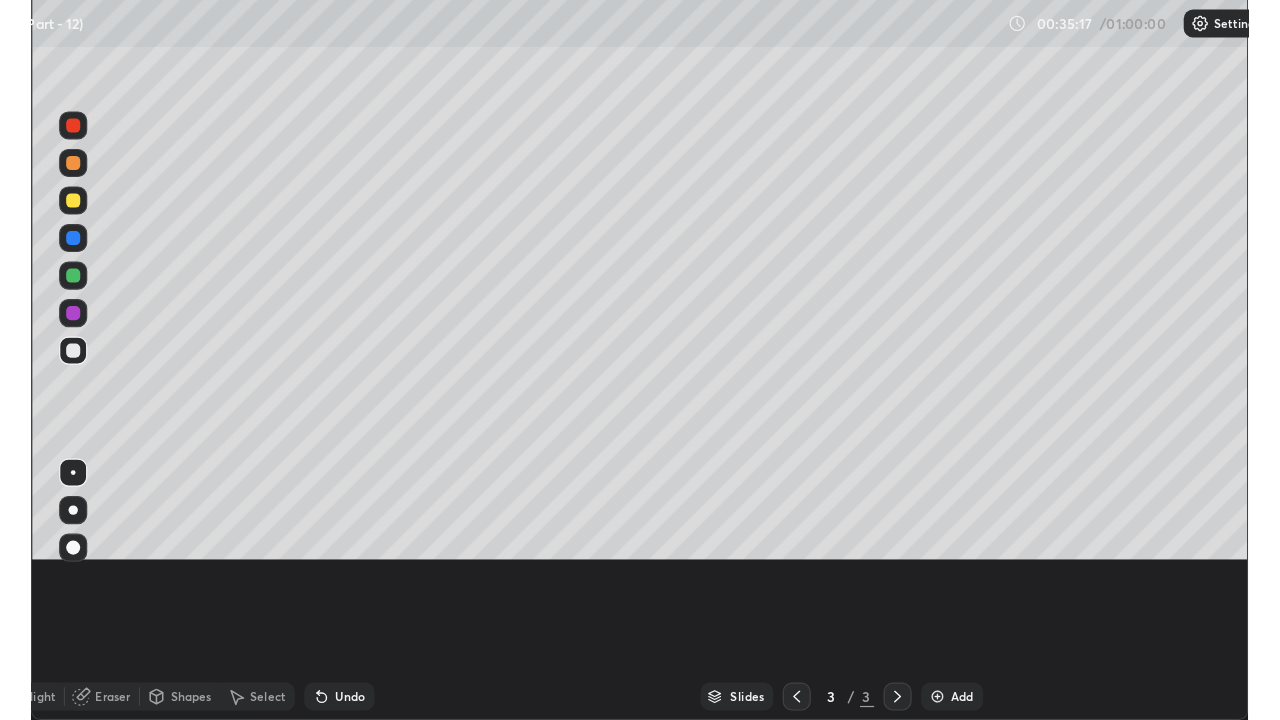 scroll, scrollTop: 99280, scrollLeft: 98720, axis: both 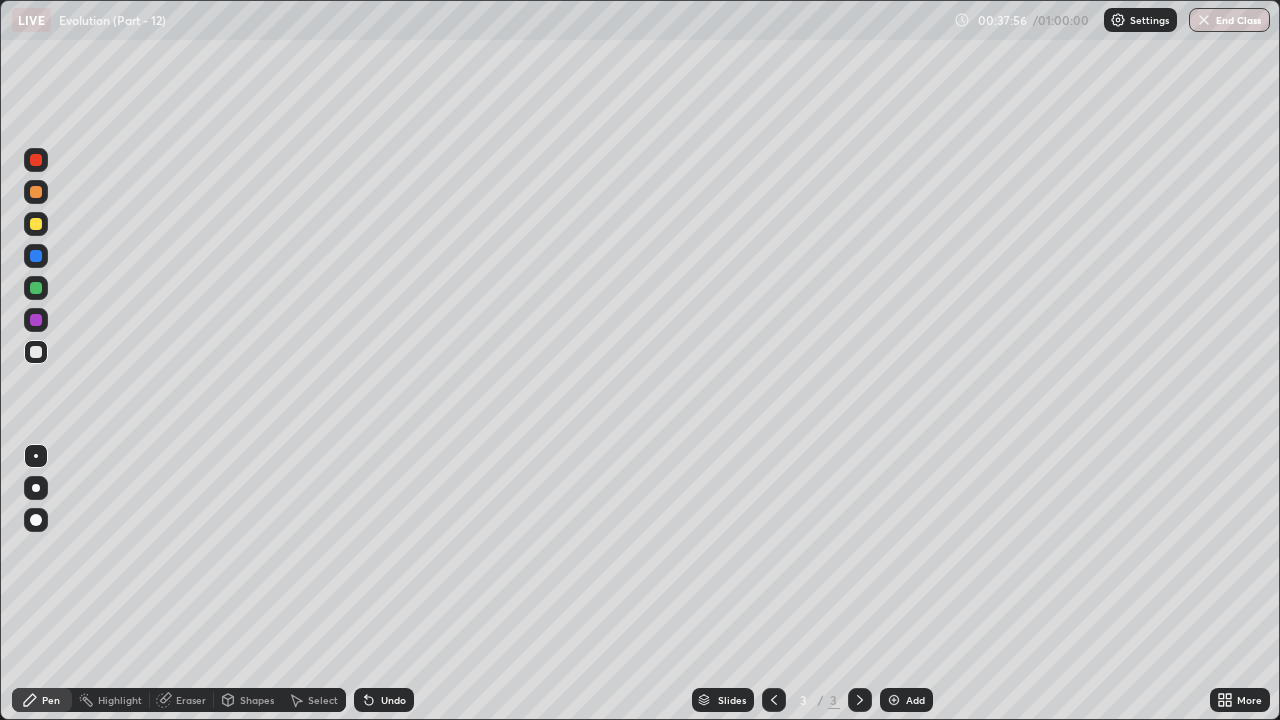 click on "Add" at bounding box center [915, 700] 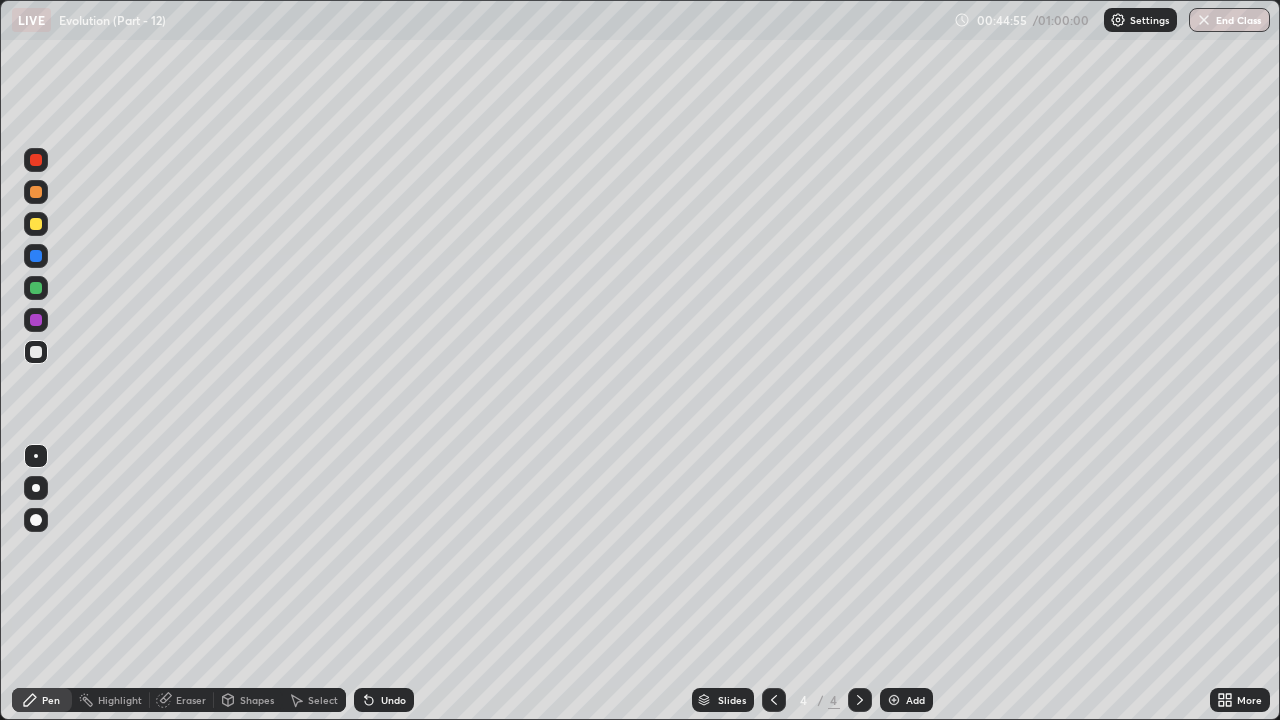 click on "More" at bounding box center (1240, 700) 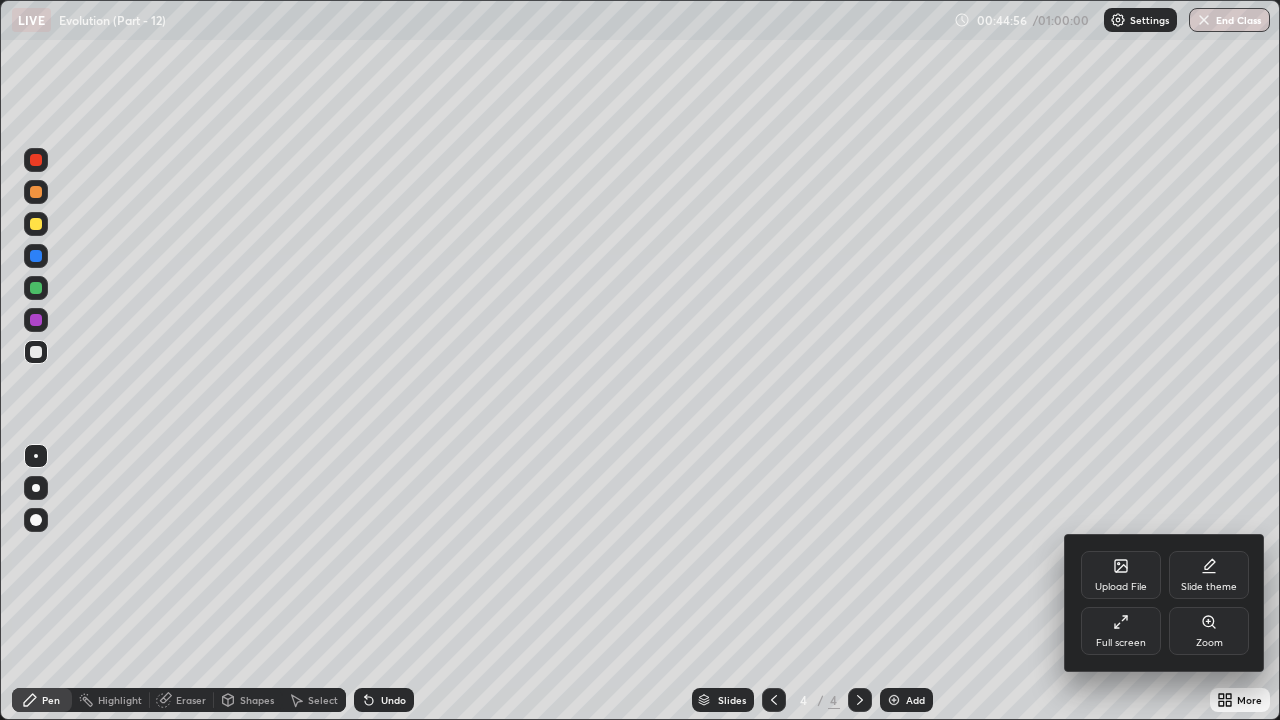 click on "Full screen" at bounding box center [1121, 631] 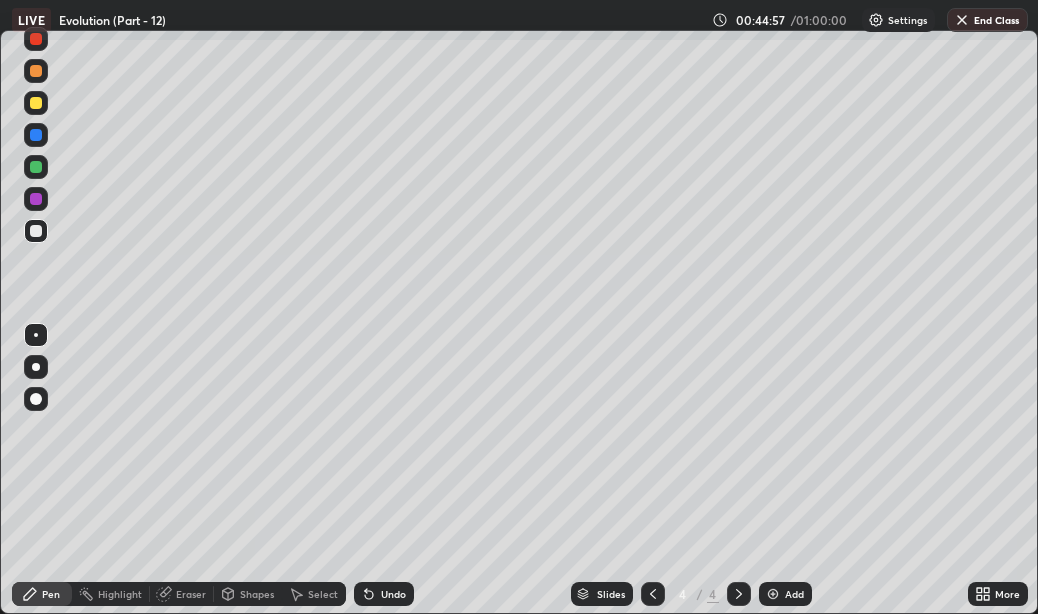 scroll, scrollTop: 614, scrollLeft: 1038, axis: both 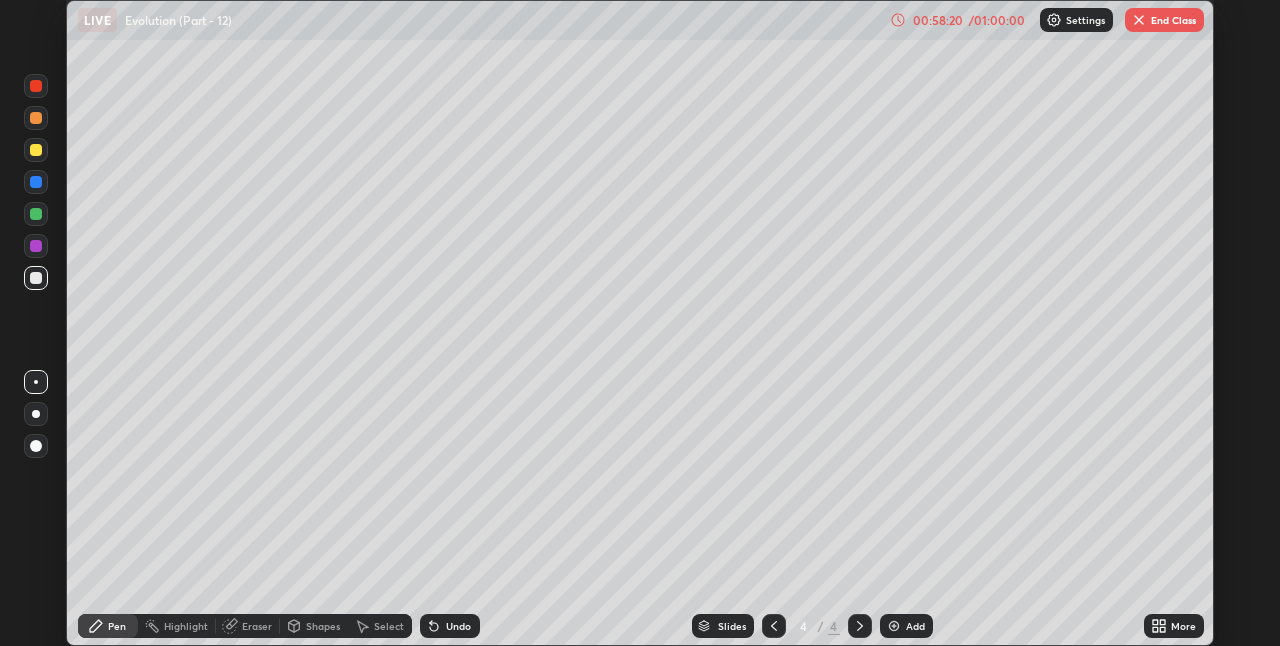 click on "End Class" at bounding box center [1164, 20] 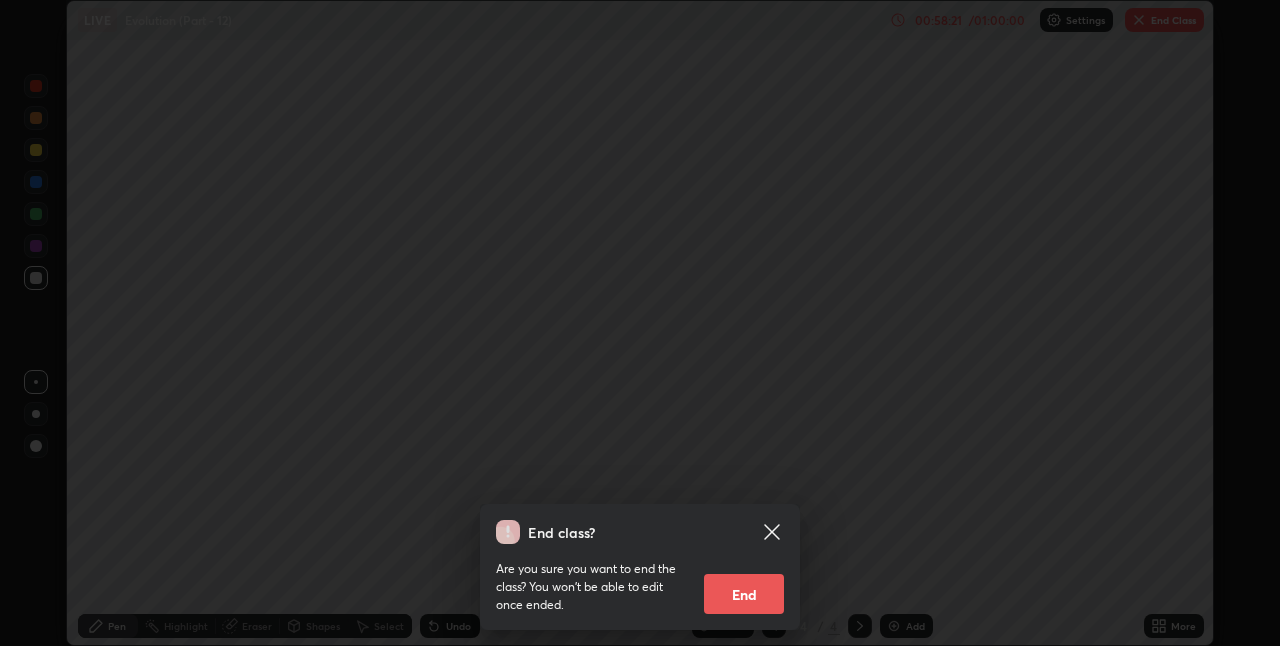 click on "End class? Are you sure you want to end the class? You won’t be able to edit once ended. End" at bounding box center (640, 323) 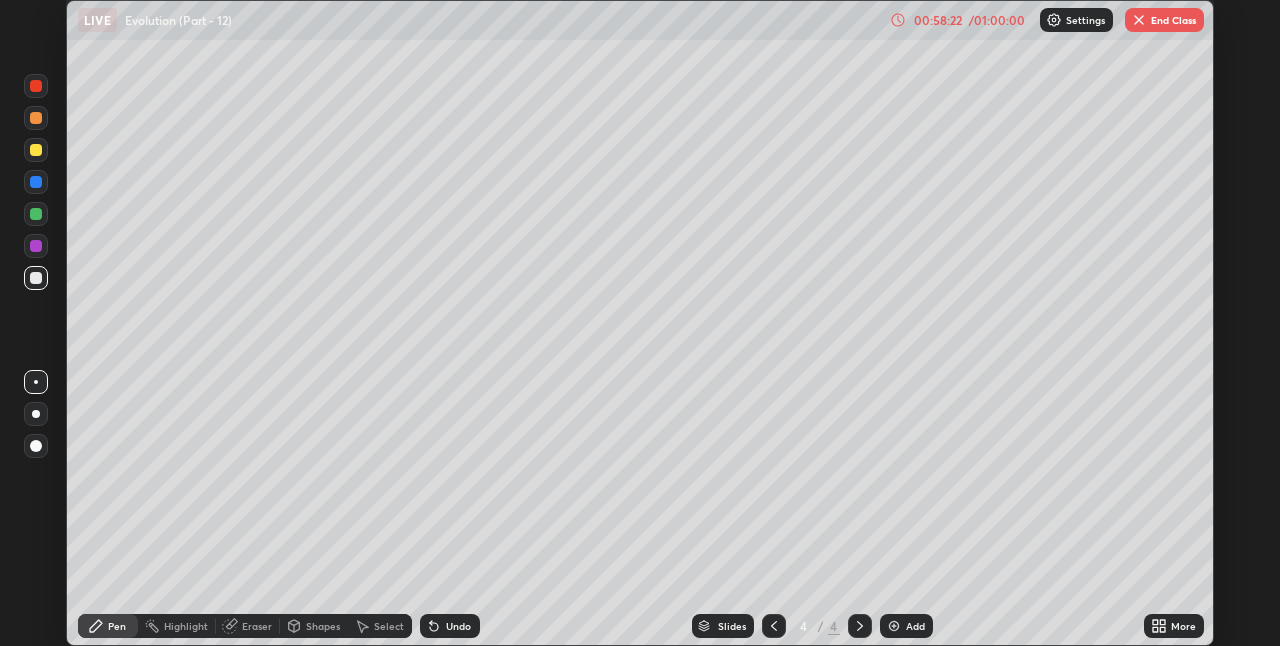 click on "End Class" at bounding box center [1164, 20] 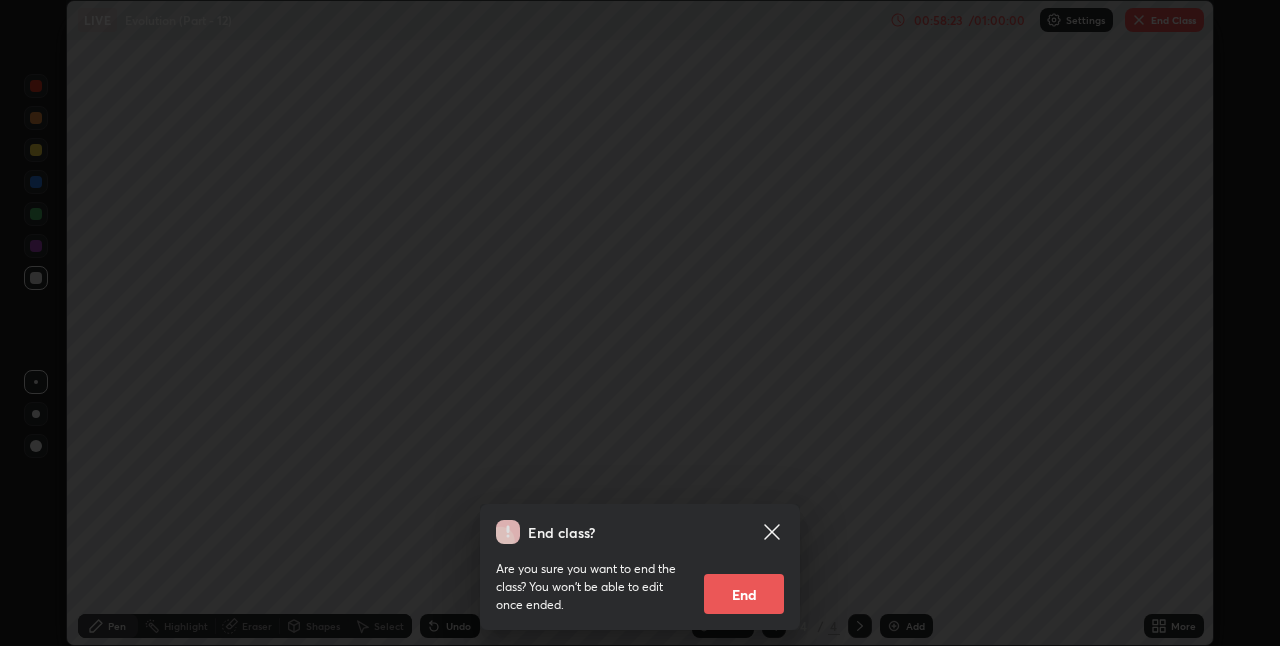 click on "End" at bounding box center [744, 594] 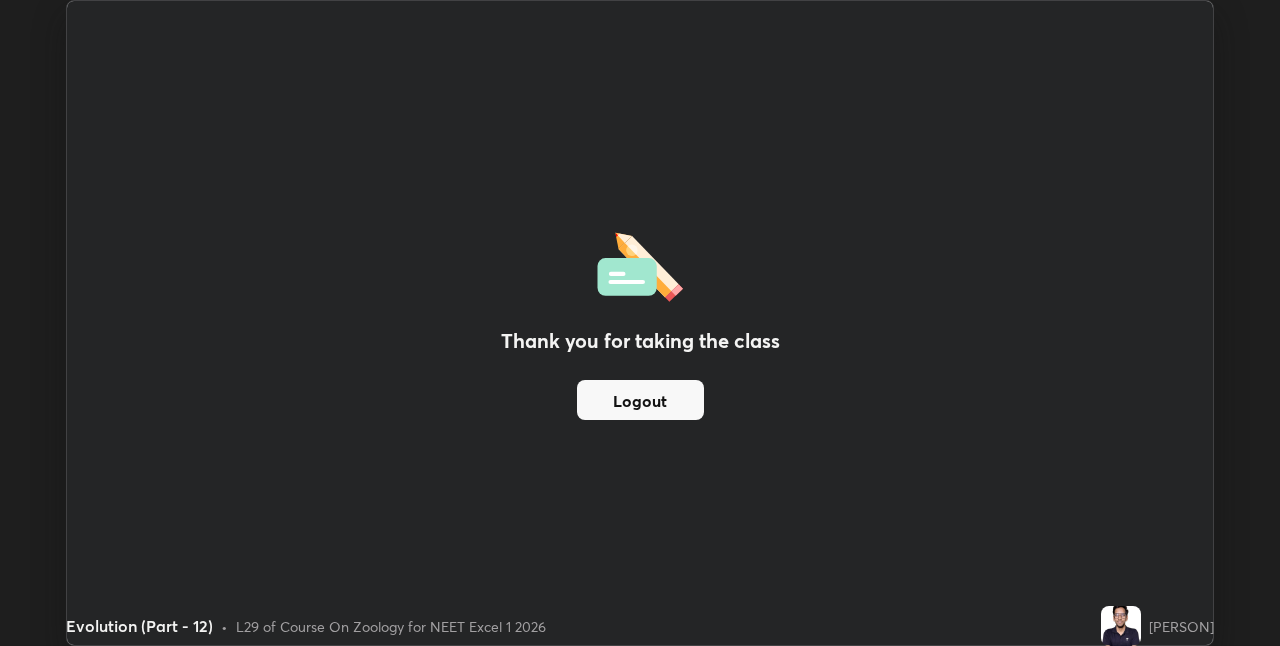 click on "Logout" at bounding box center (640, 400) 